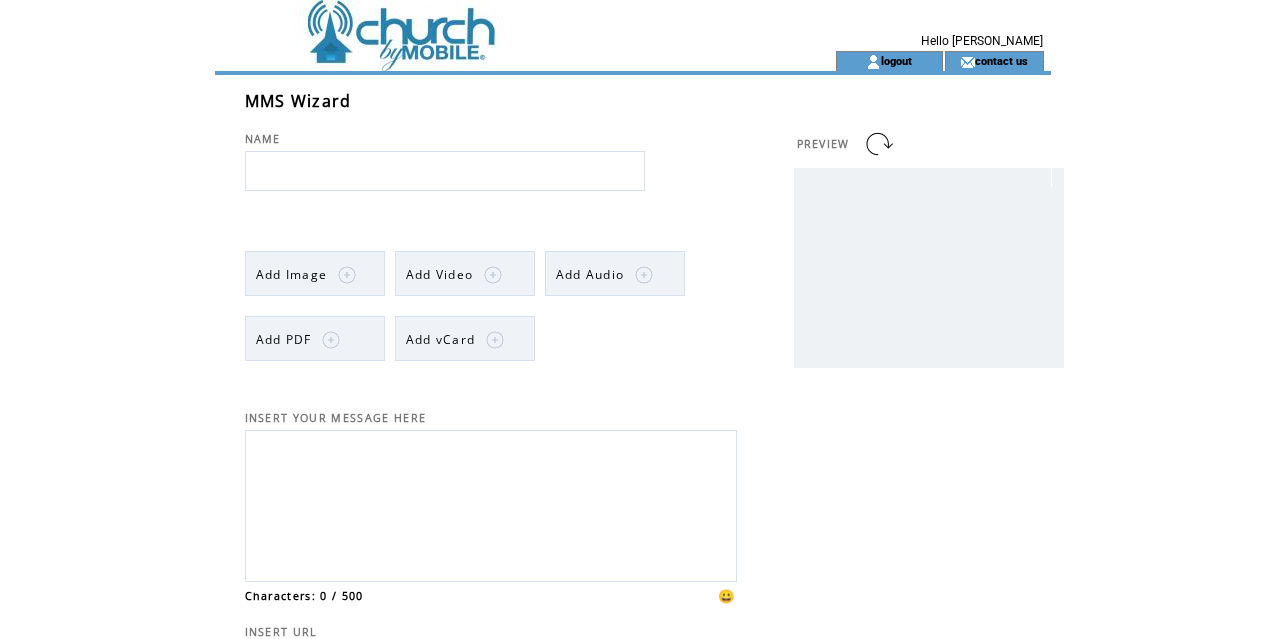 scroll, scrollTop: 0, scrollLeft: 0, axis: both 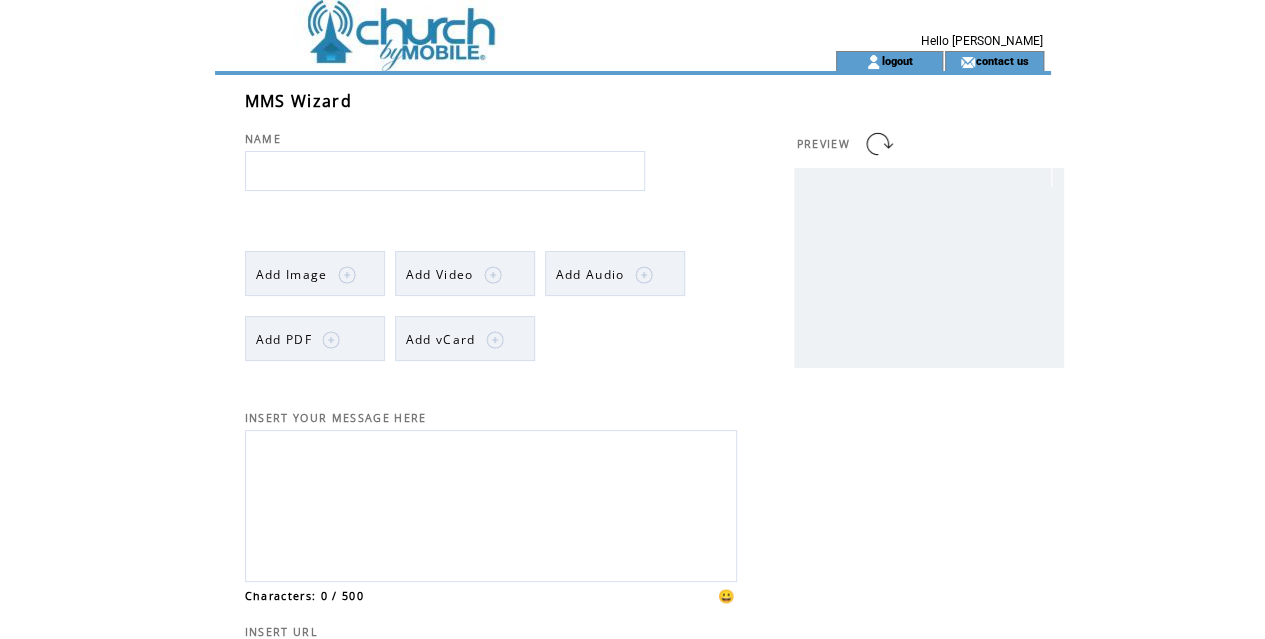 click on "Add Image" at bounding box center (292, 274) 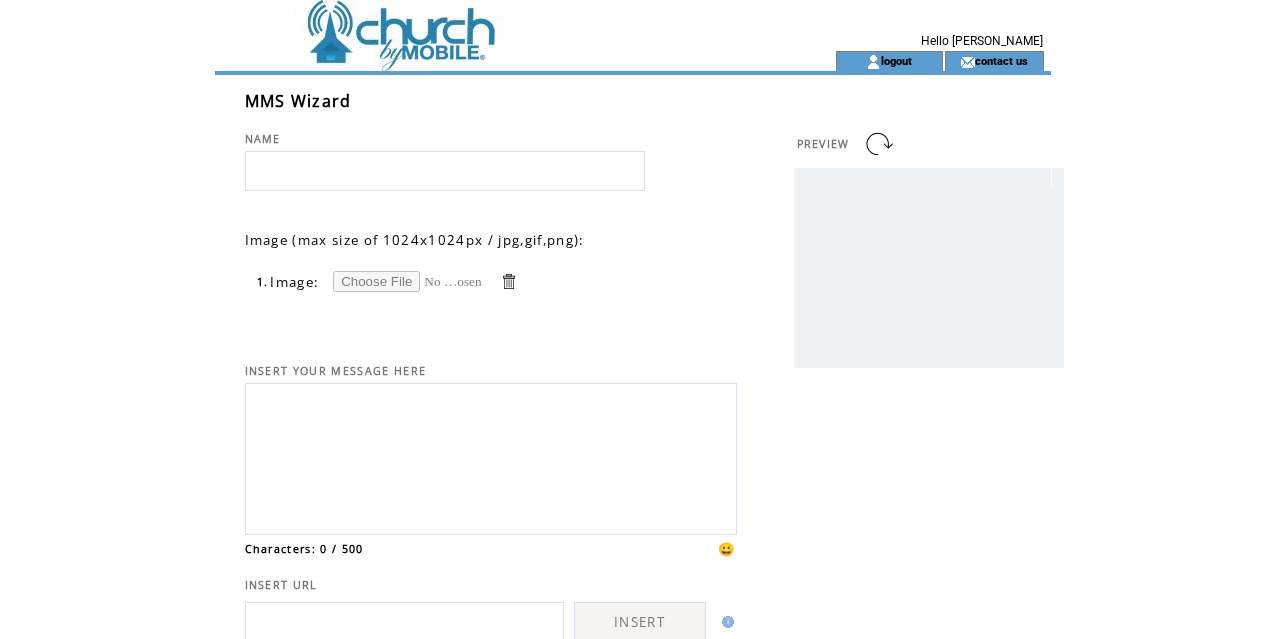scroll, scrollTop: 0, scrollLeft: 0, axis: both 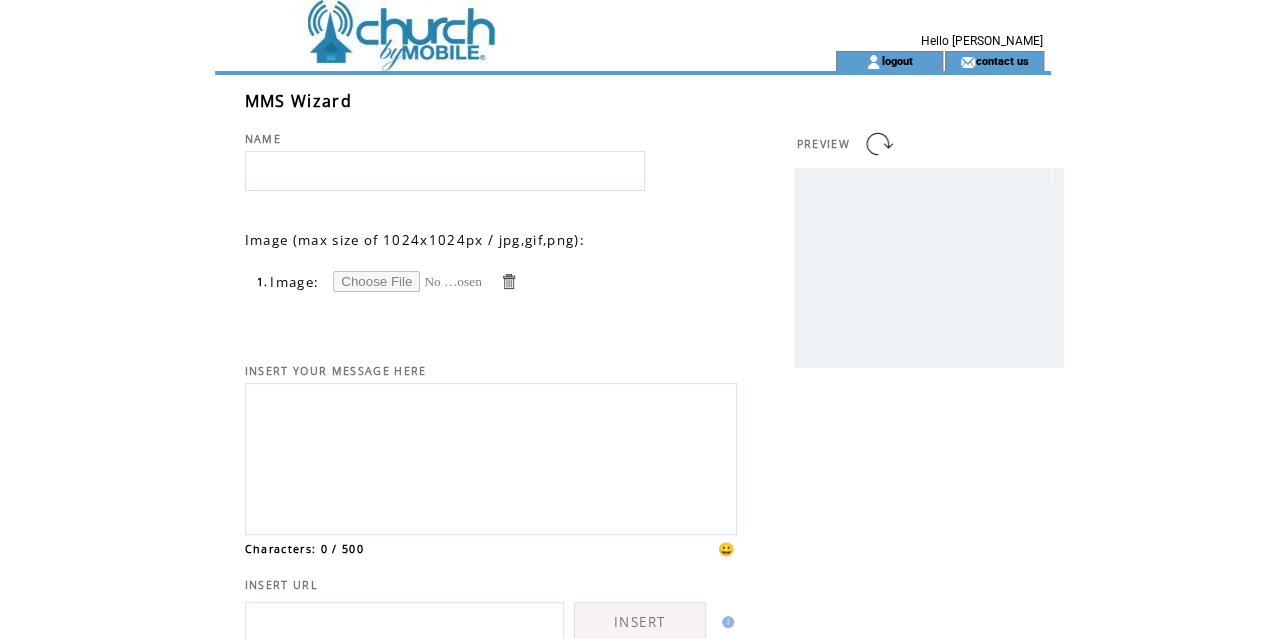 type on "**********" 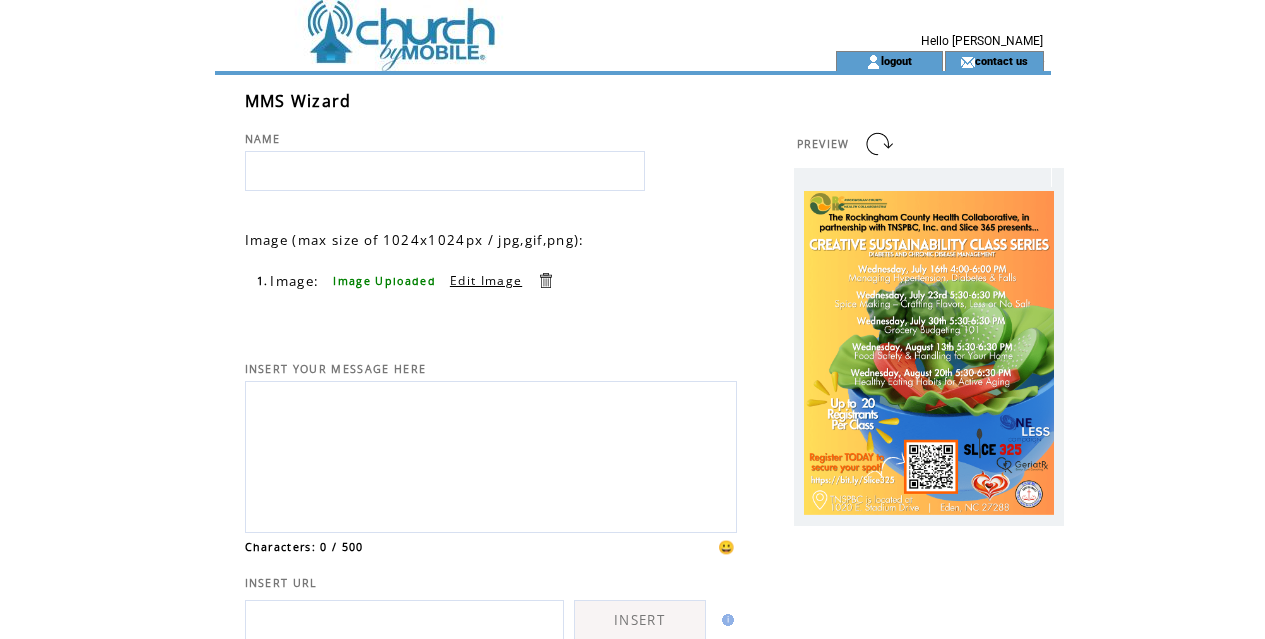 scroll, scrollTop: 0, scrollLeft: 0, axis: both 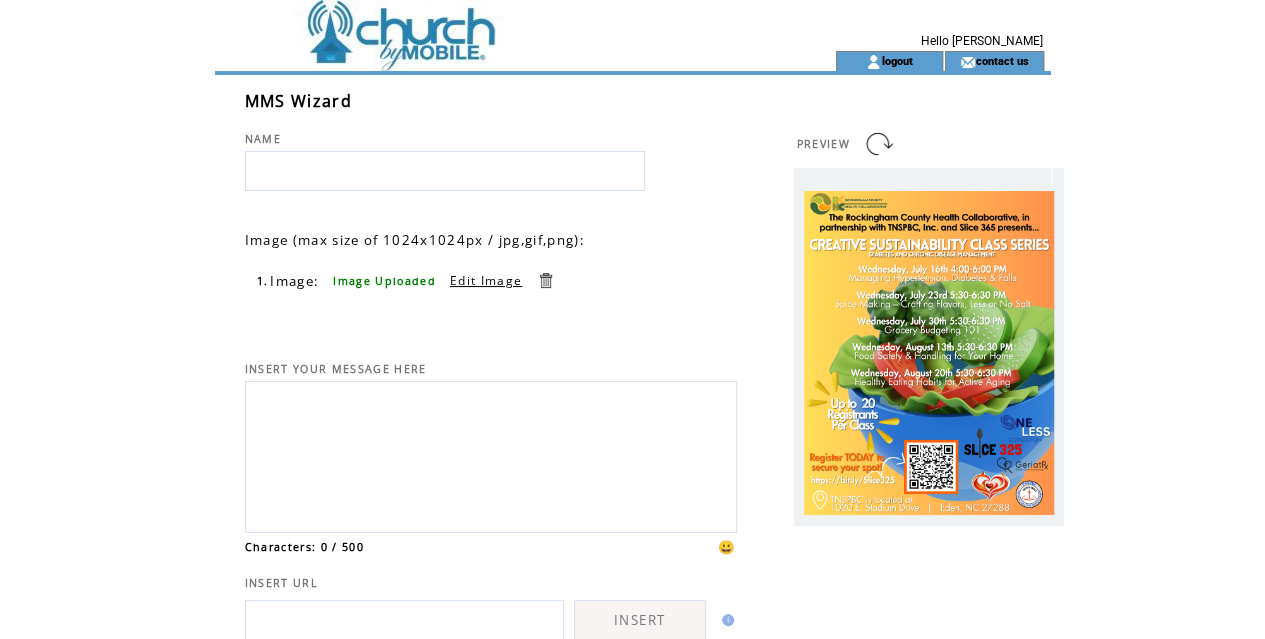 click at bounding box center [491, 454] 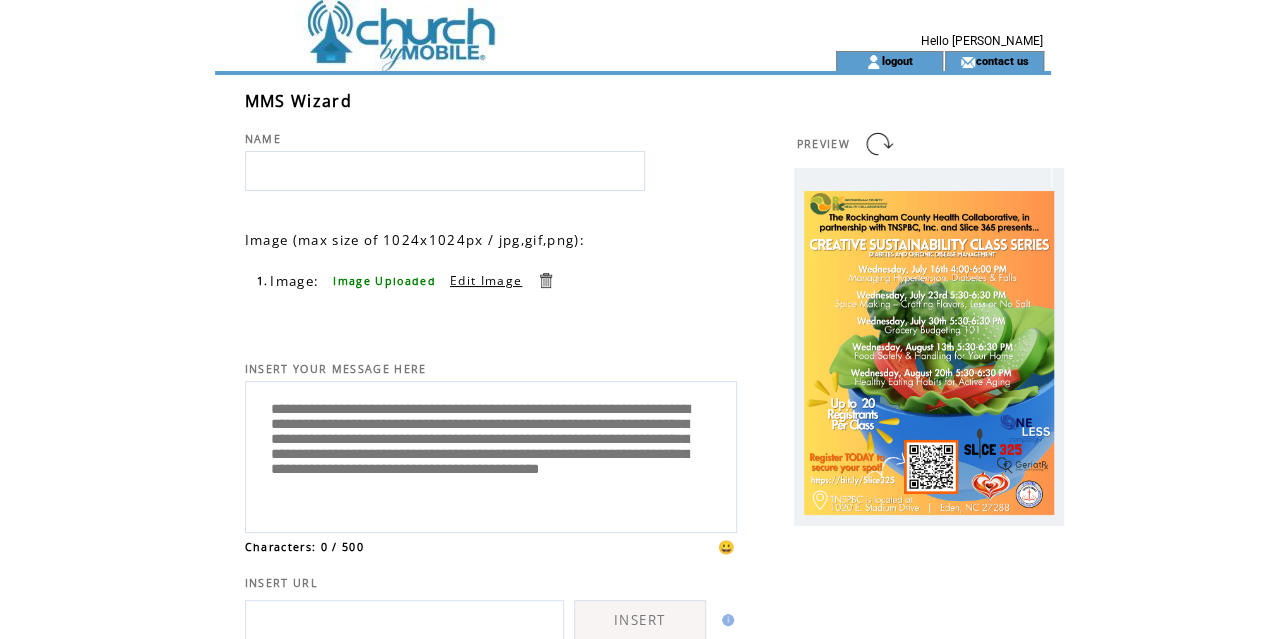 click on "**********" at bounding box center [491, 454] 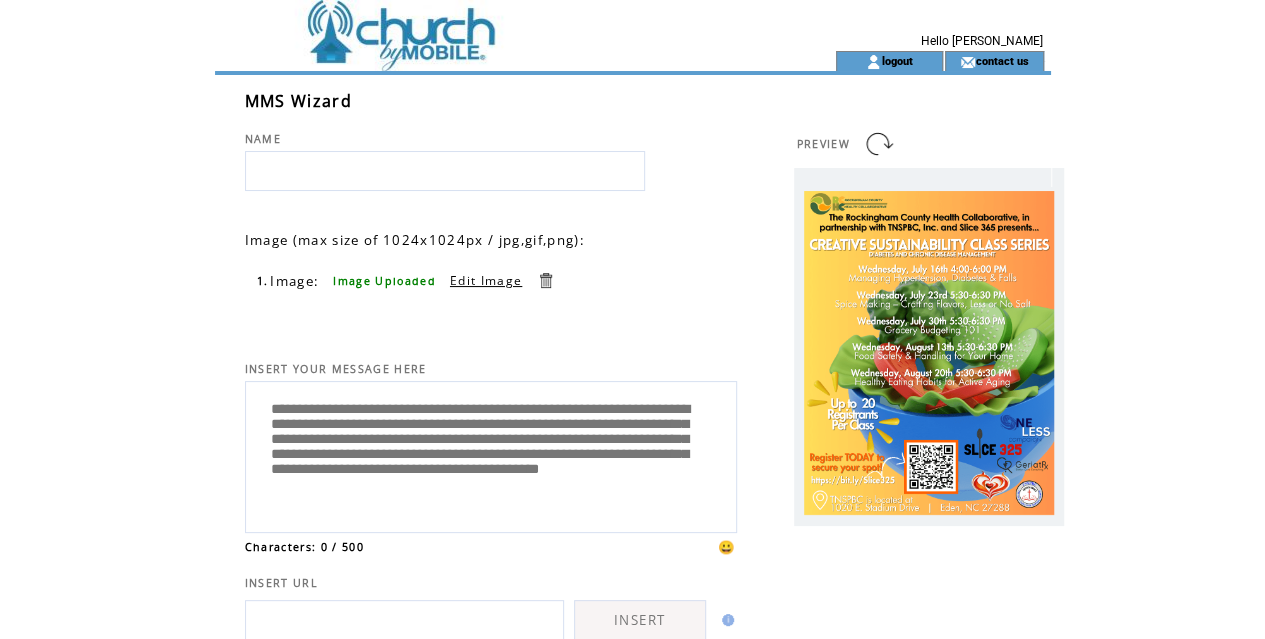 click on "**********" at bounding box center [491, 454] 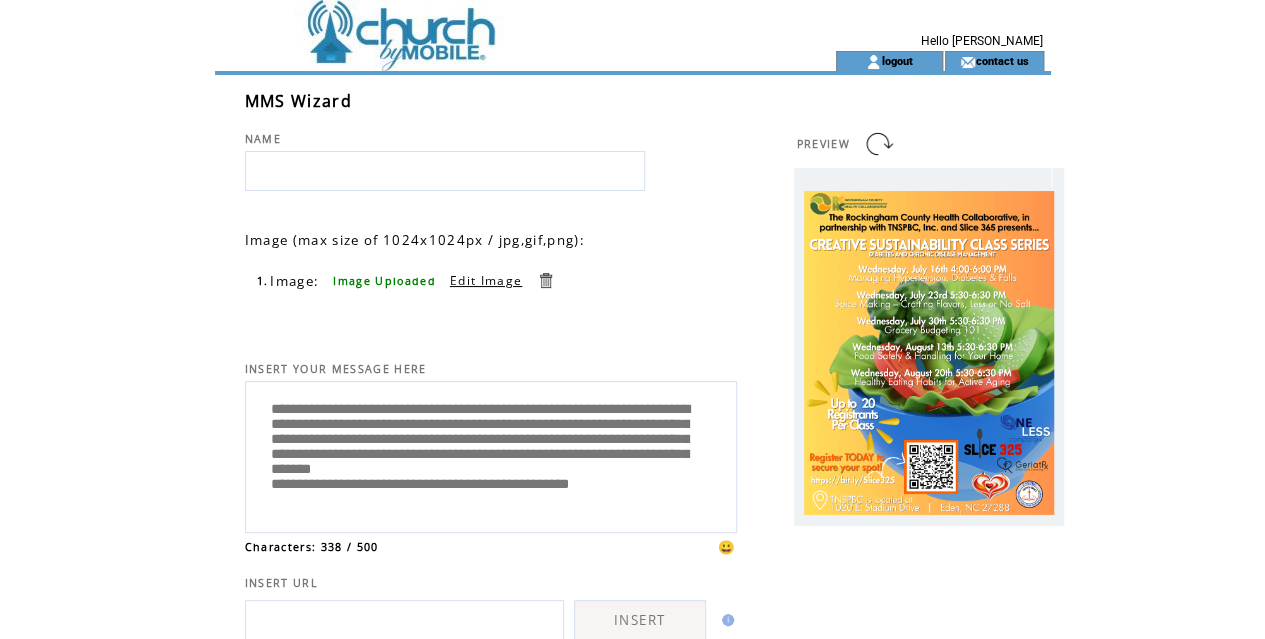 click on "**********" at bounding box center [491, 454] 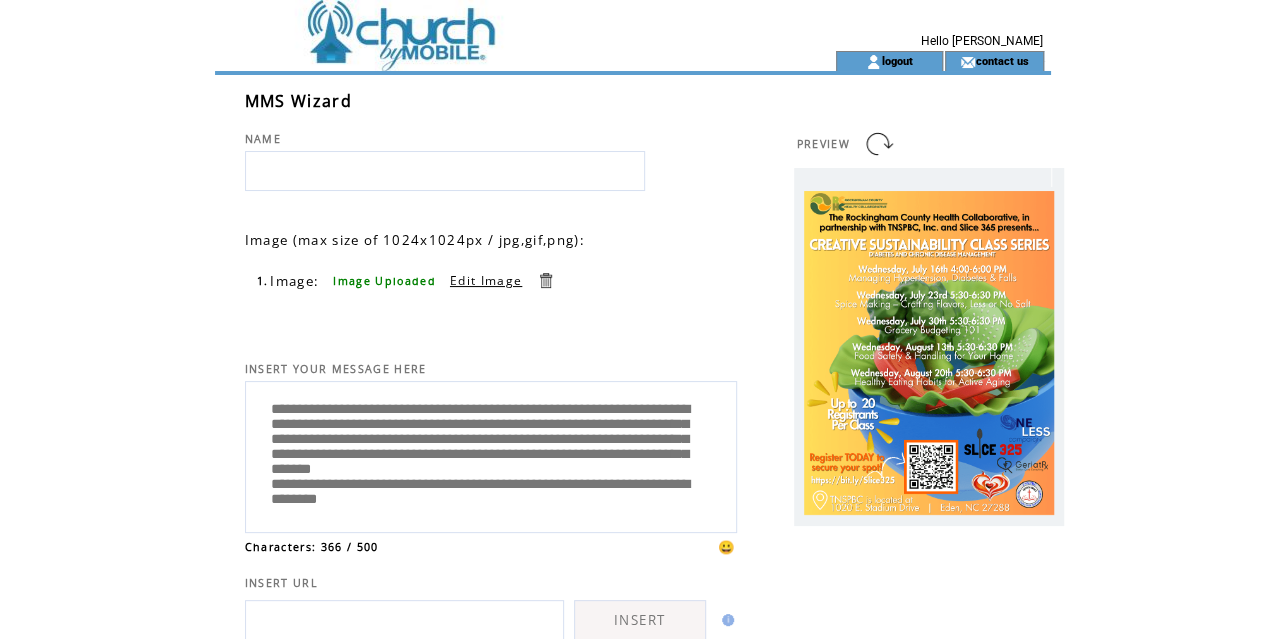 click on "**********" at bounding box center (491, 454) 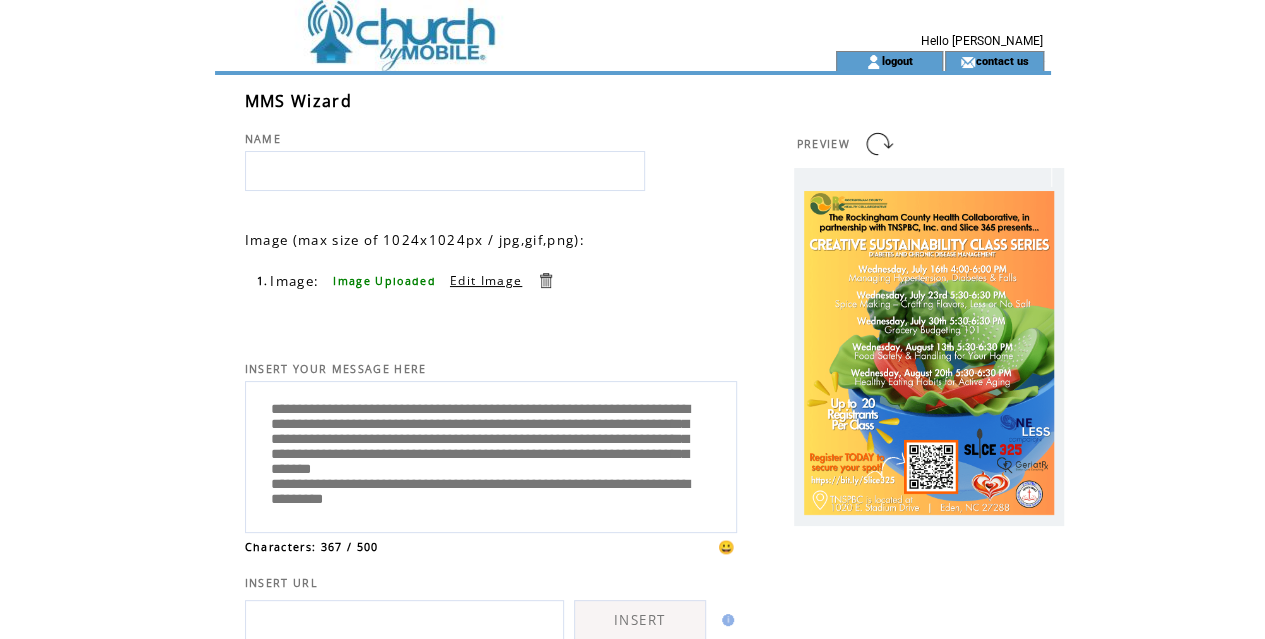 click on "**********" at bounding box center (491, 454) 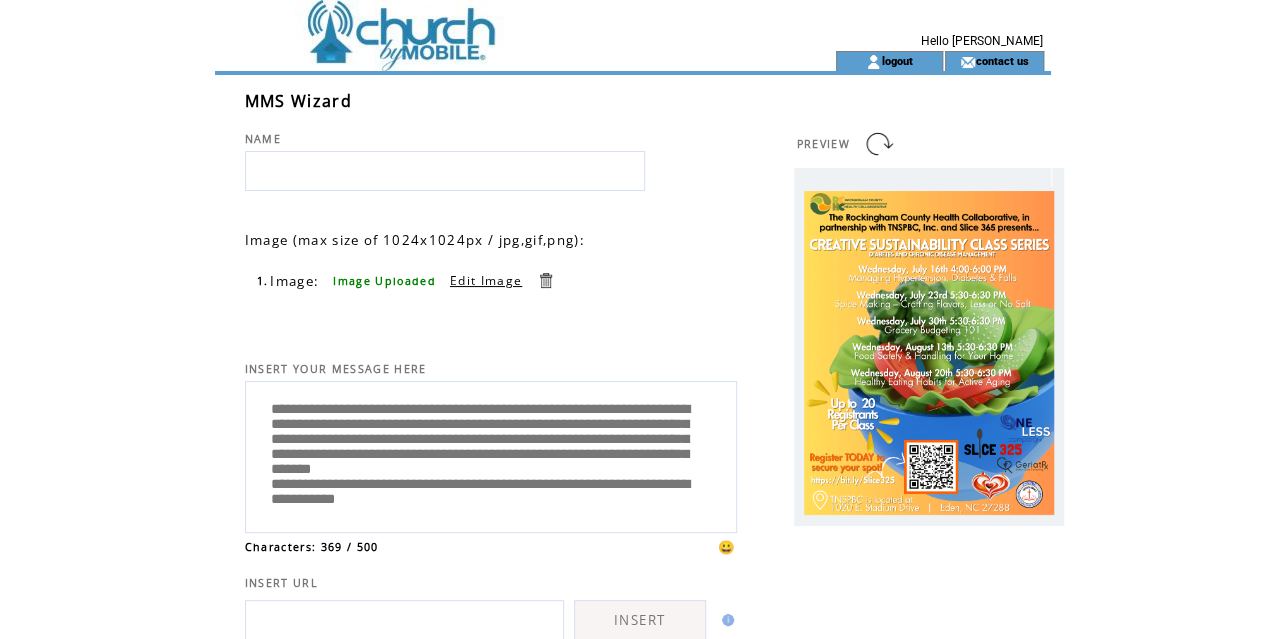 click on "**********" at bounding box center (491, 454) 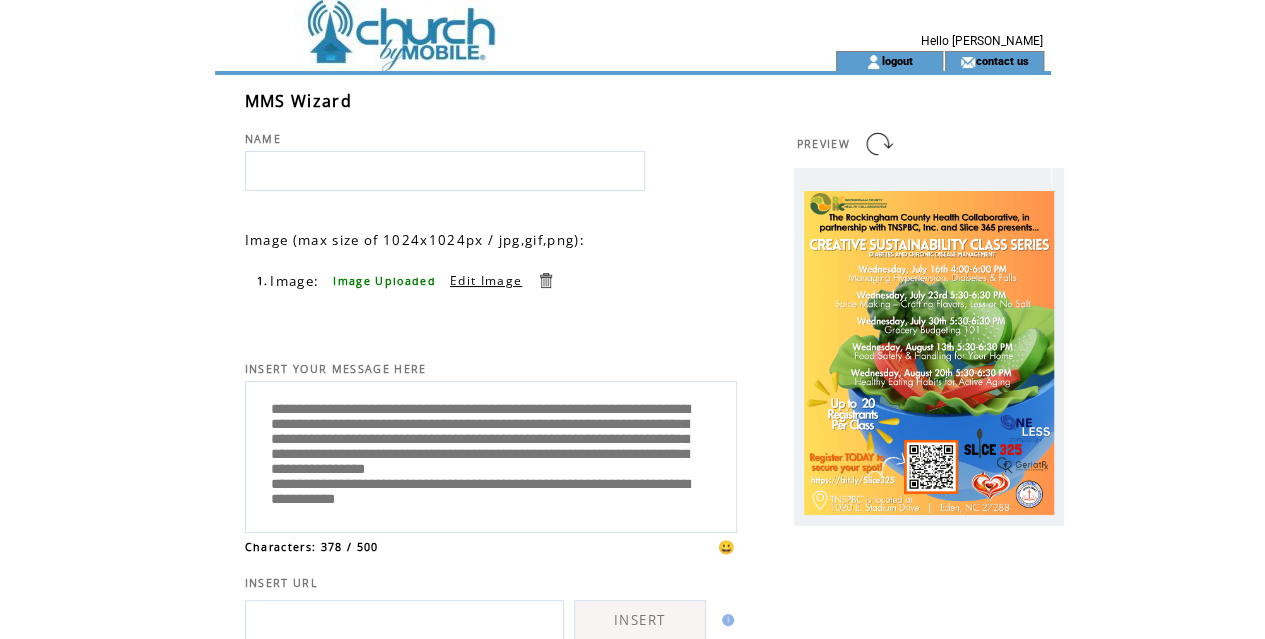 drag, startPoint x: 623, startPoint y: 516, endPoint x: 686, endPoint y: 506, distance: 63.788715 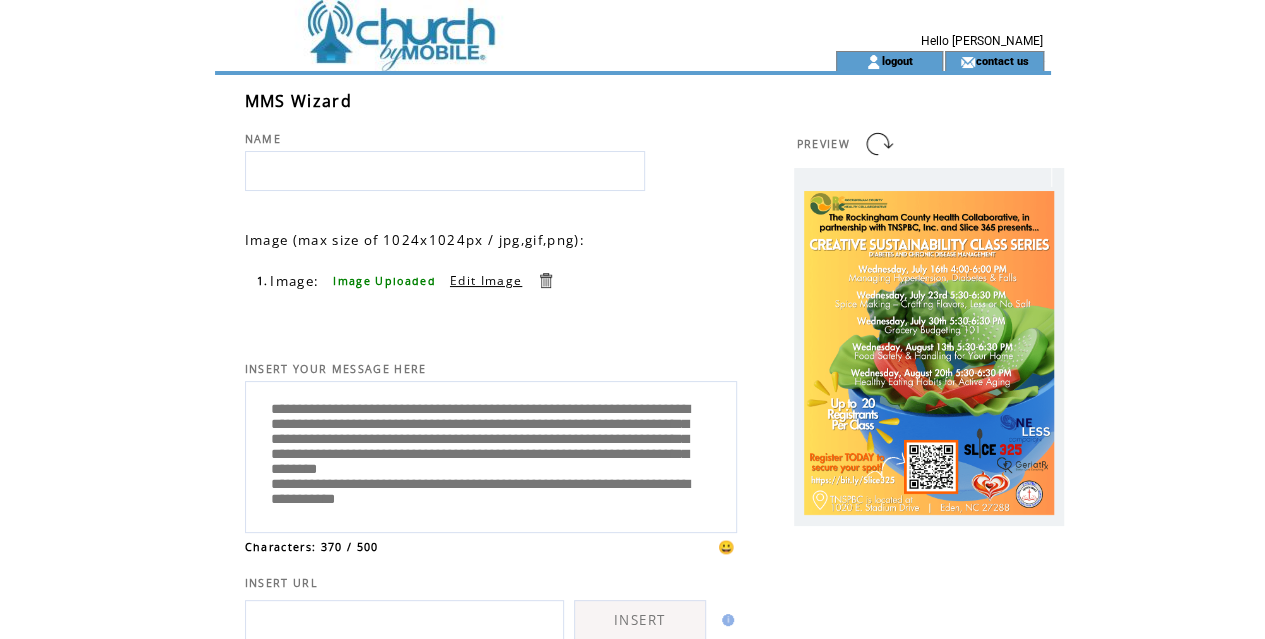 click on "**********" at bounding box center (491, 454) 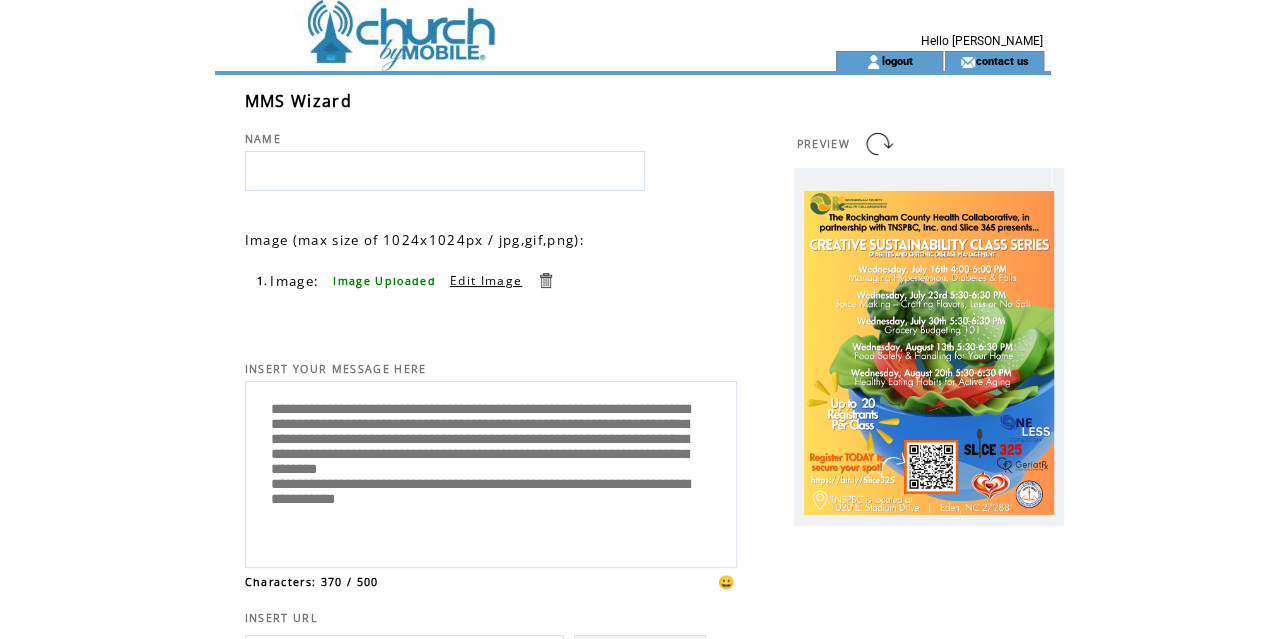 click on "**********" at bounding box center [491, 472] 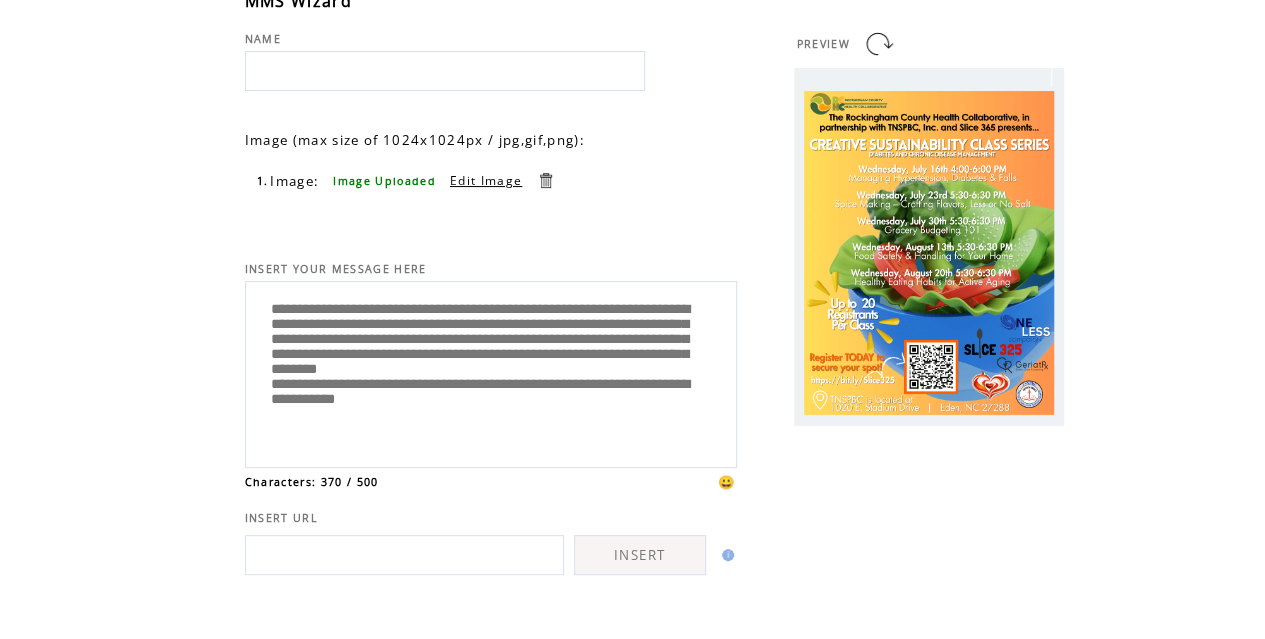 scroll, scrollTop: 200, scrollLeft: 0, axis: vertical 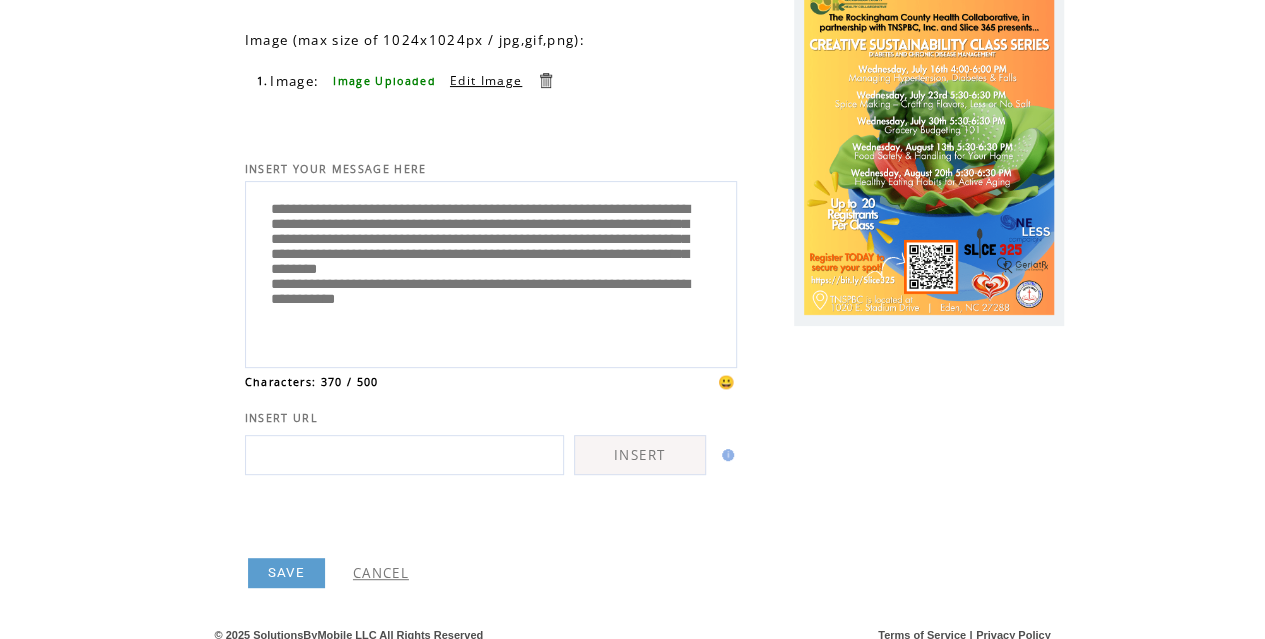 click on "**********" at bounding box center [491, 272] 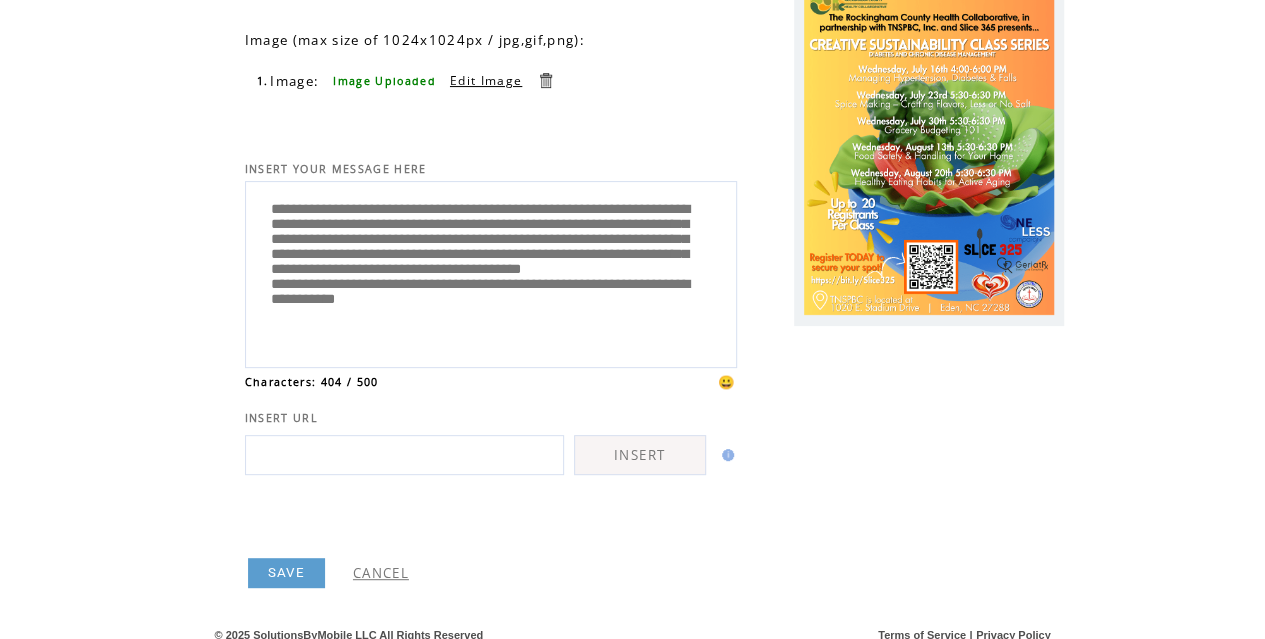 click on "**********" at bounding box center [491, 272] 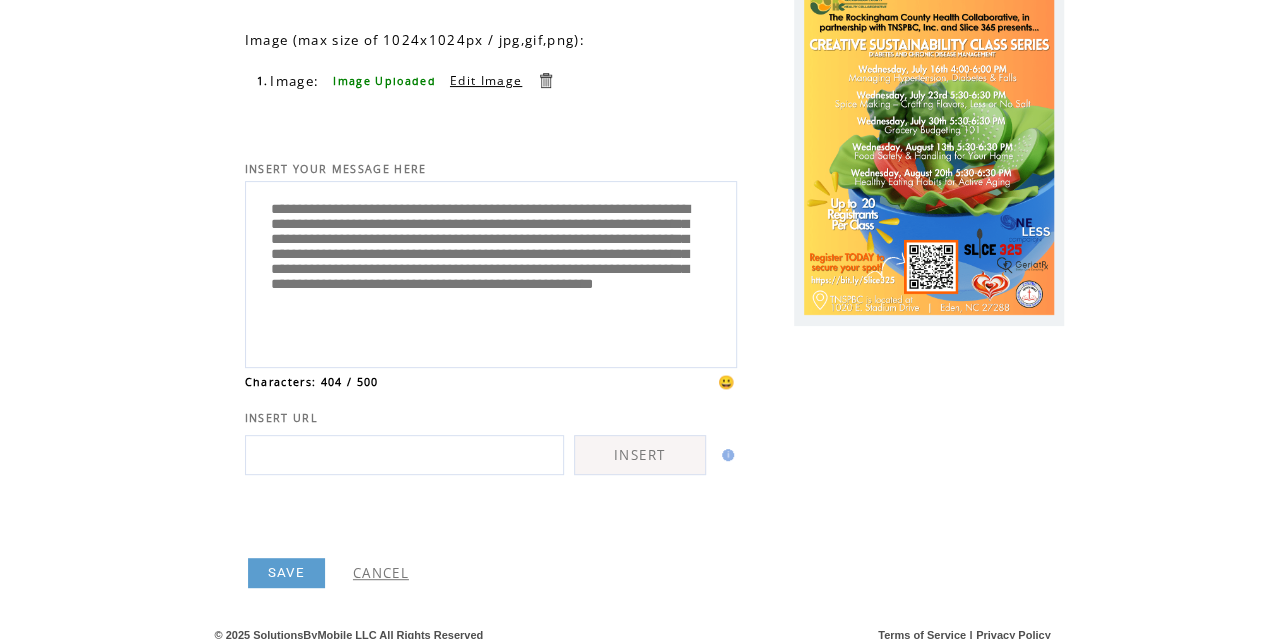 click on "**********" at bounding box center [491, 272] 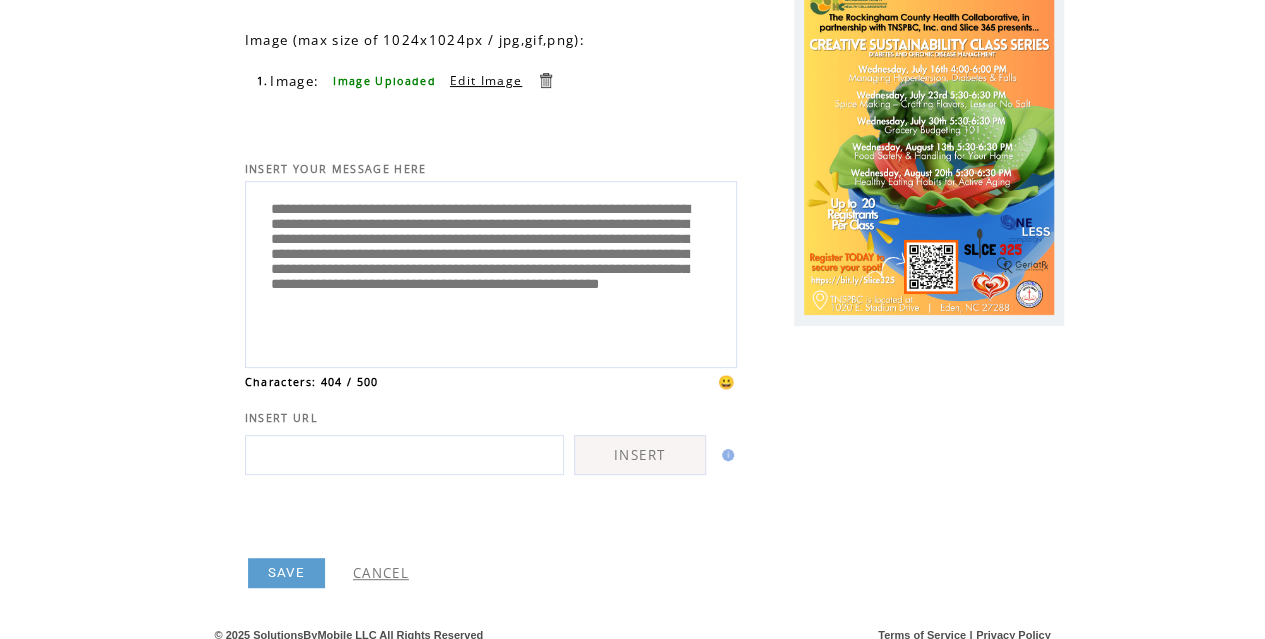 scroll, scrollTop: 25, scrollLeft: 0, axis: vertical 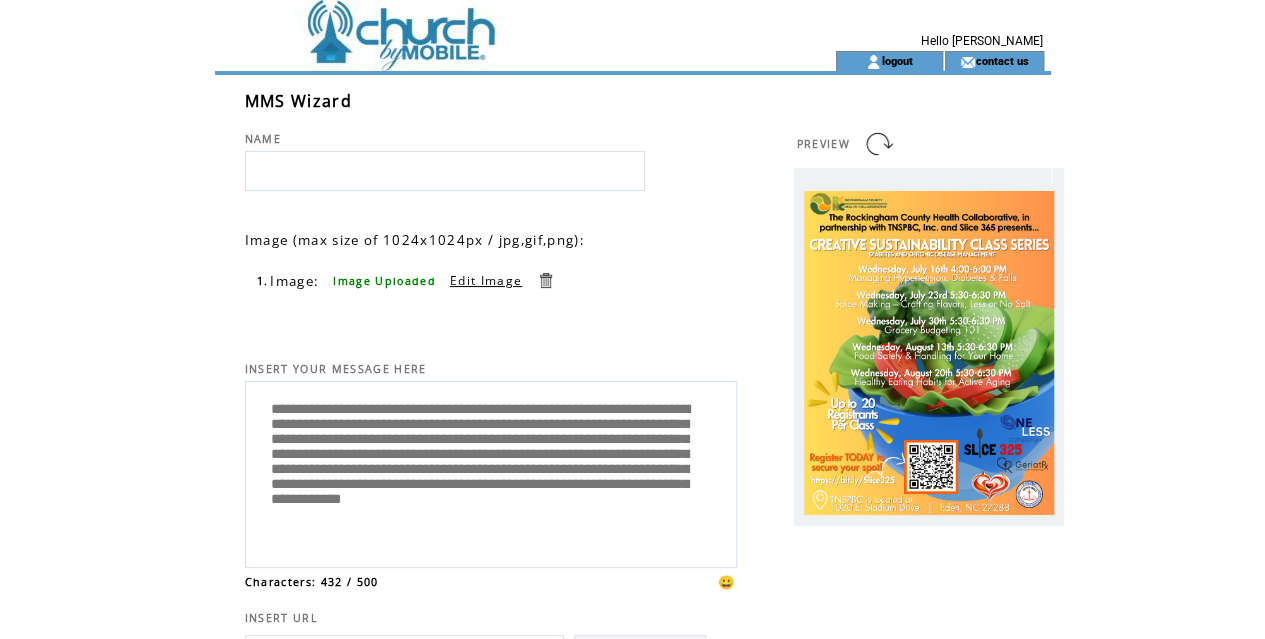 type on "**********" 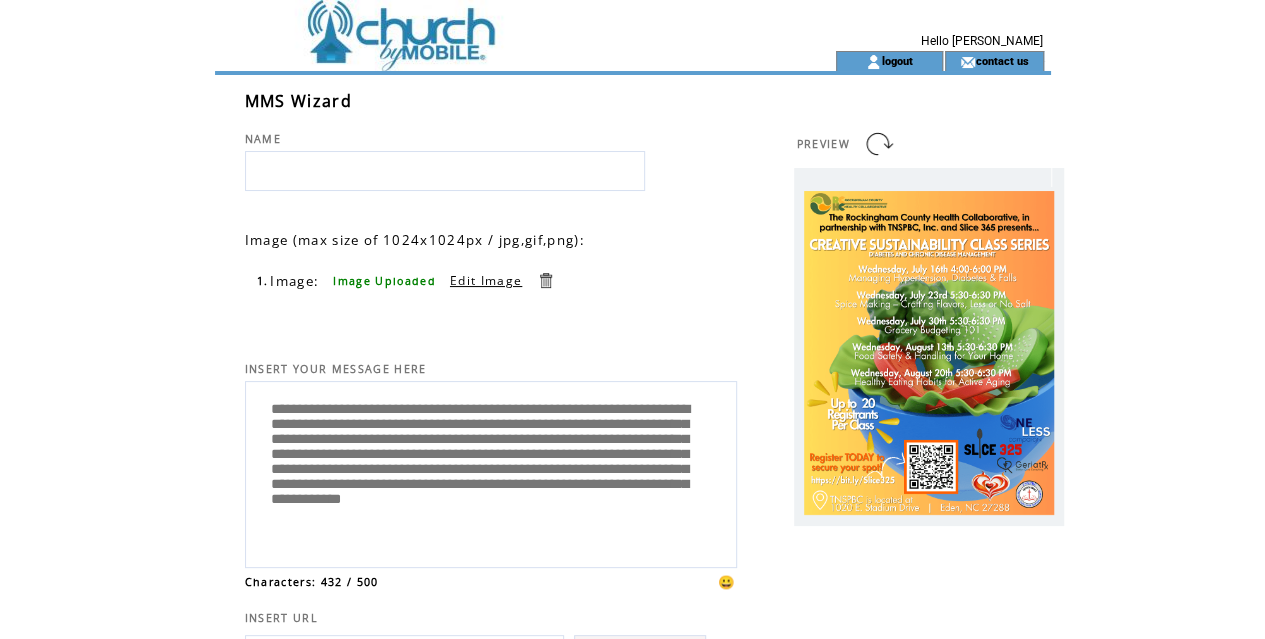 click at bounding box center [445, 171] 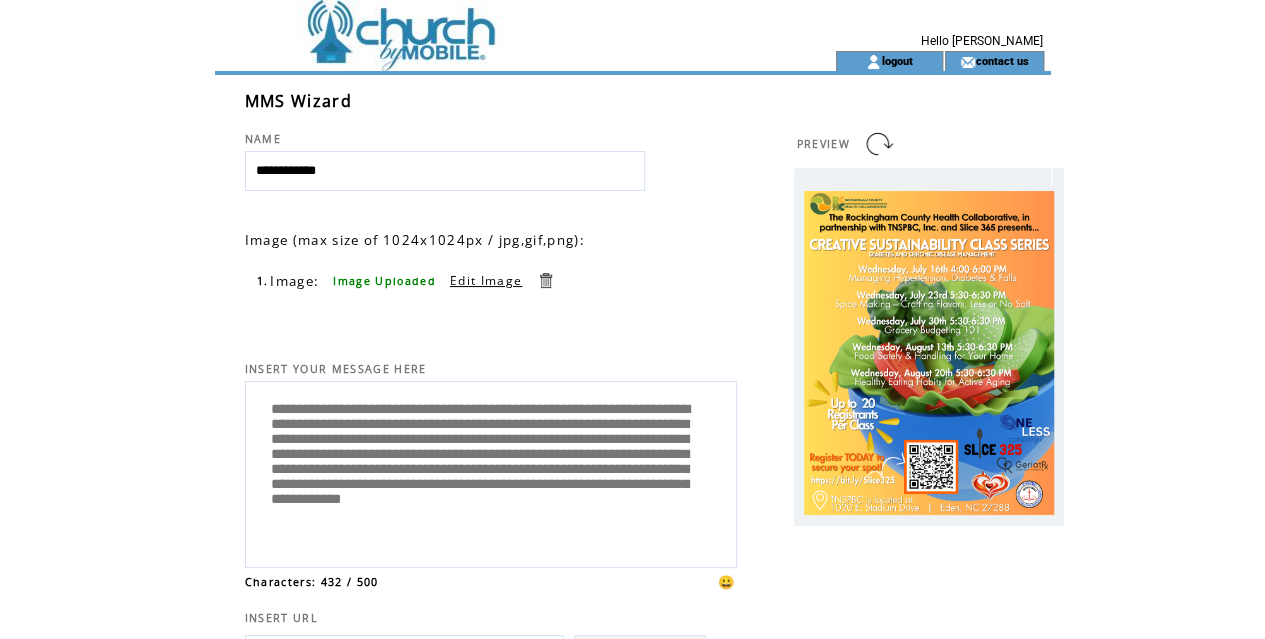drag, startPoint x: 292, startPoint y: 171, endPoint x: 234, endPoint y: 164, distance: 58.420887 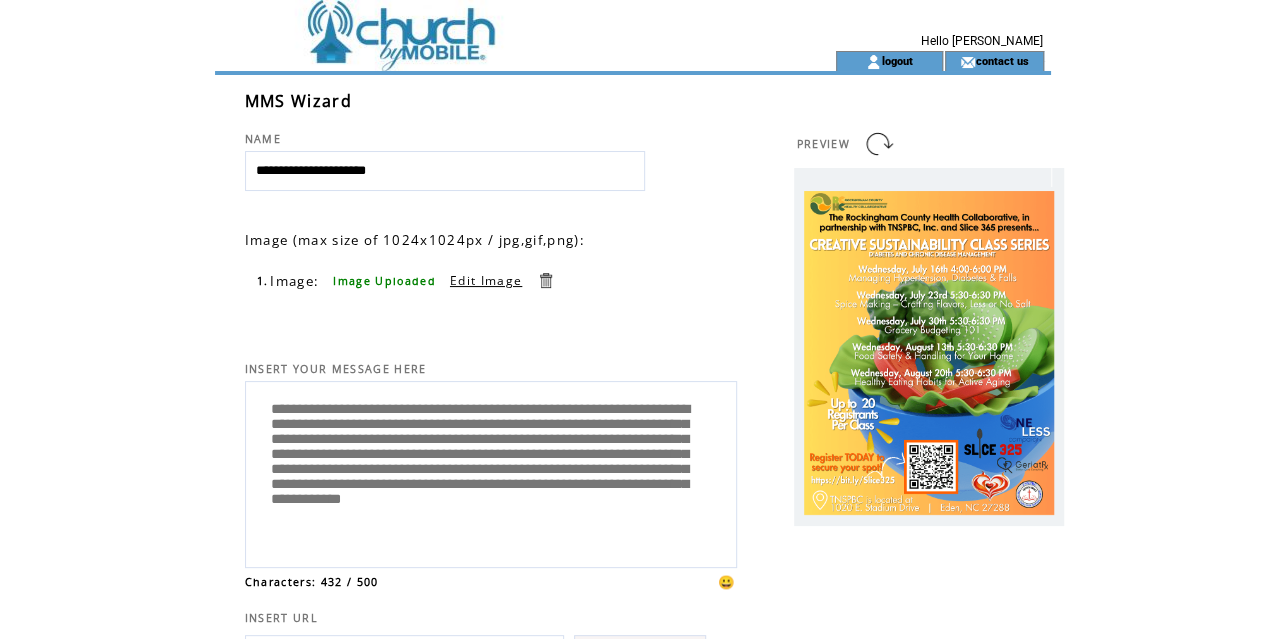 click on "**********" at bounding box center (445, 171) 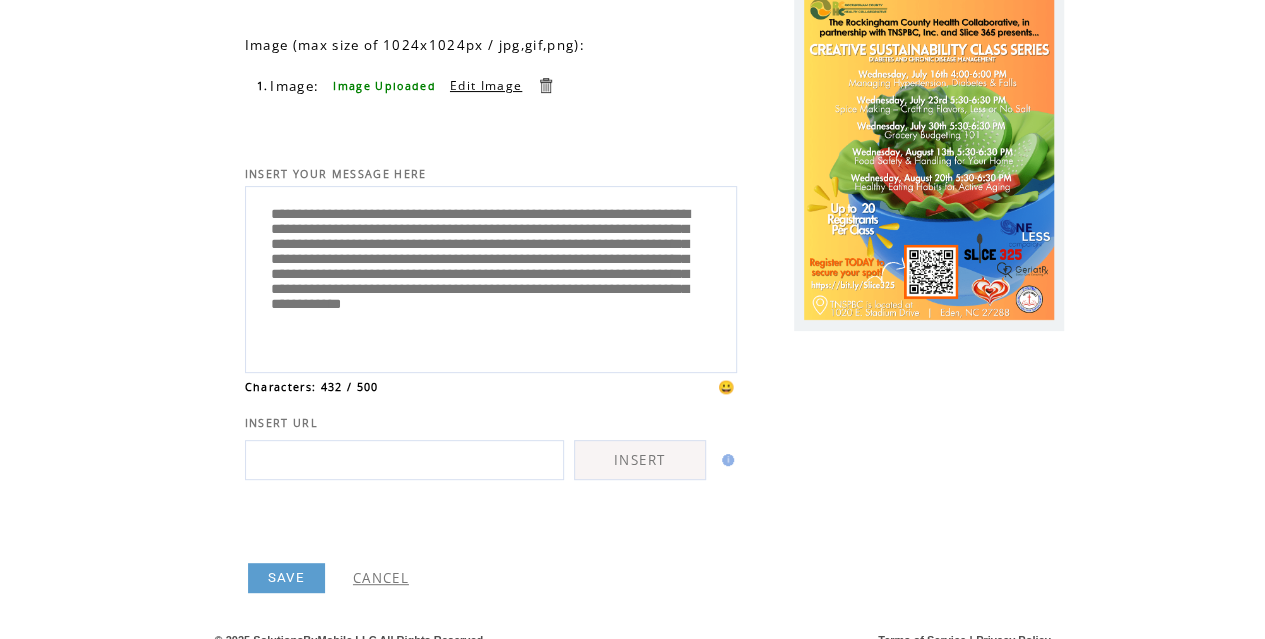 scroll, scrollTop: 214, scrollLeft: 0, axis: vertical 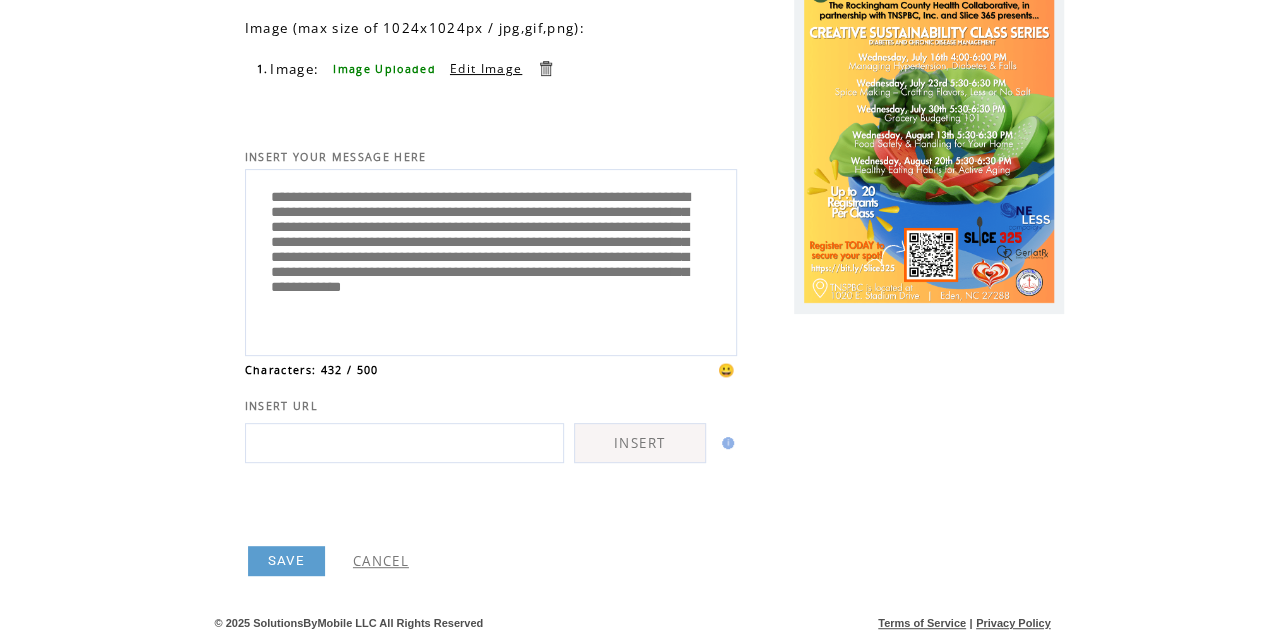 type on "**********" 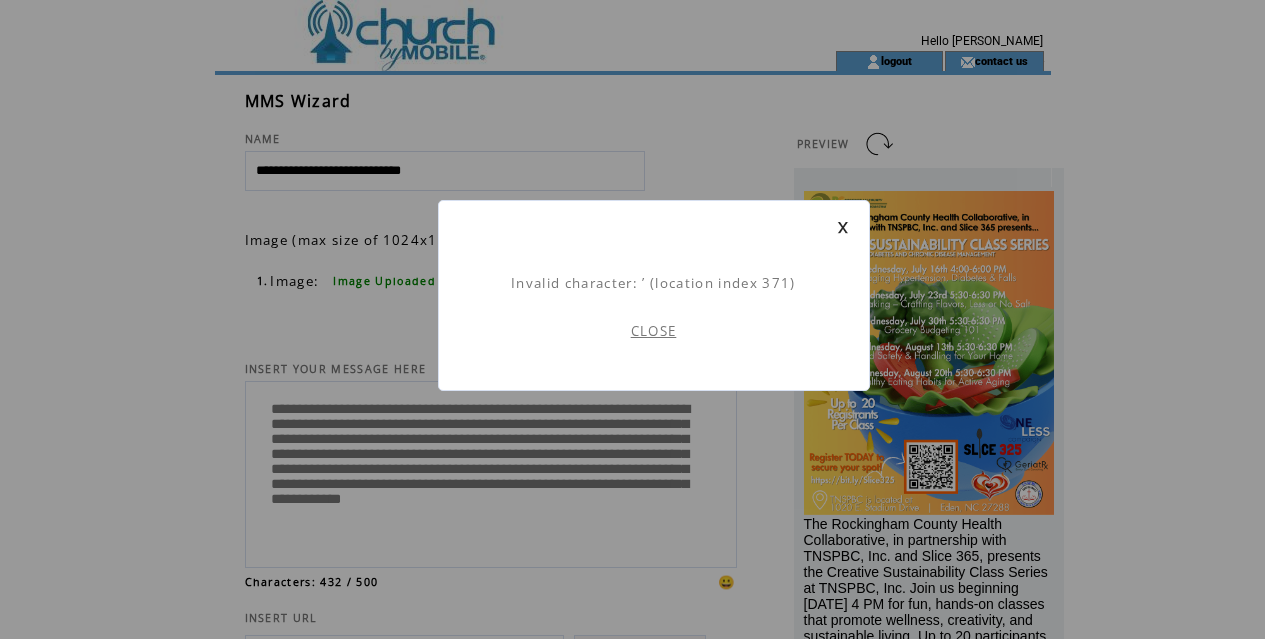 scroll, scrollTop: 1, scrollLeft: 0, axis: vertical 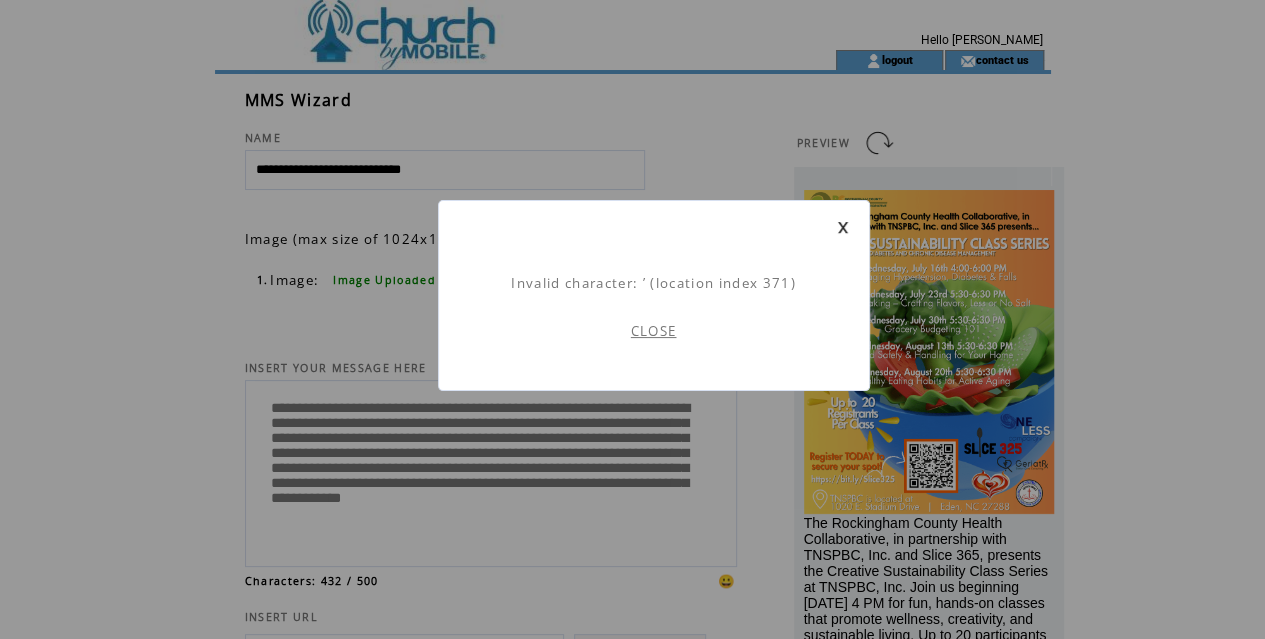 click on "CLOSE" at bounding box center (654, 331) 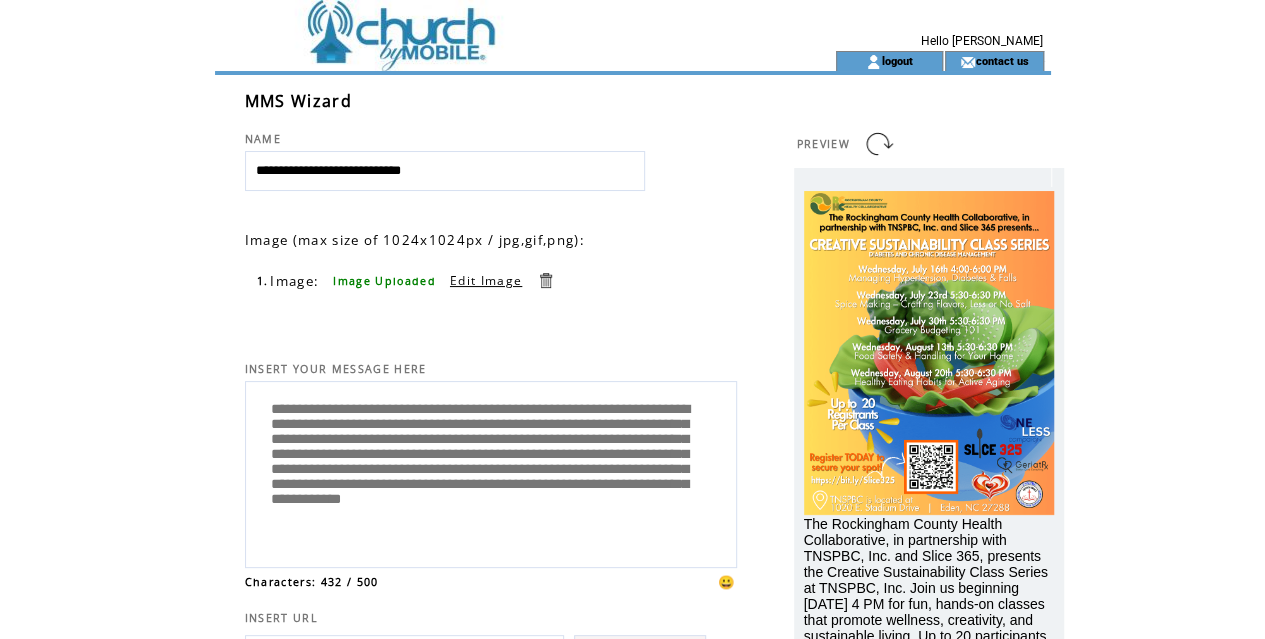 scroll, scrollTop: 40, scrollLeft: 0, axis: vertical 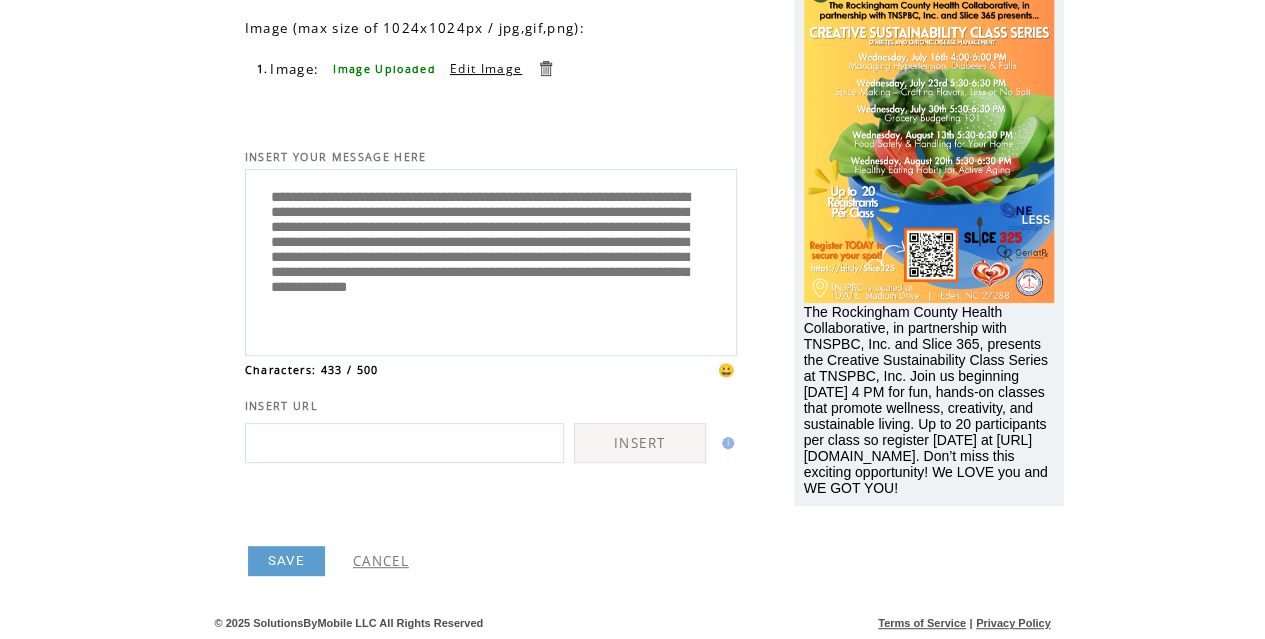 type on "**********" 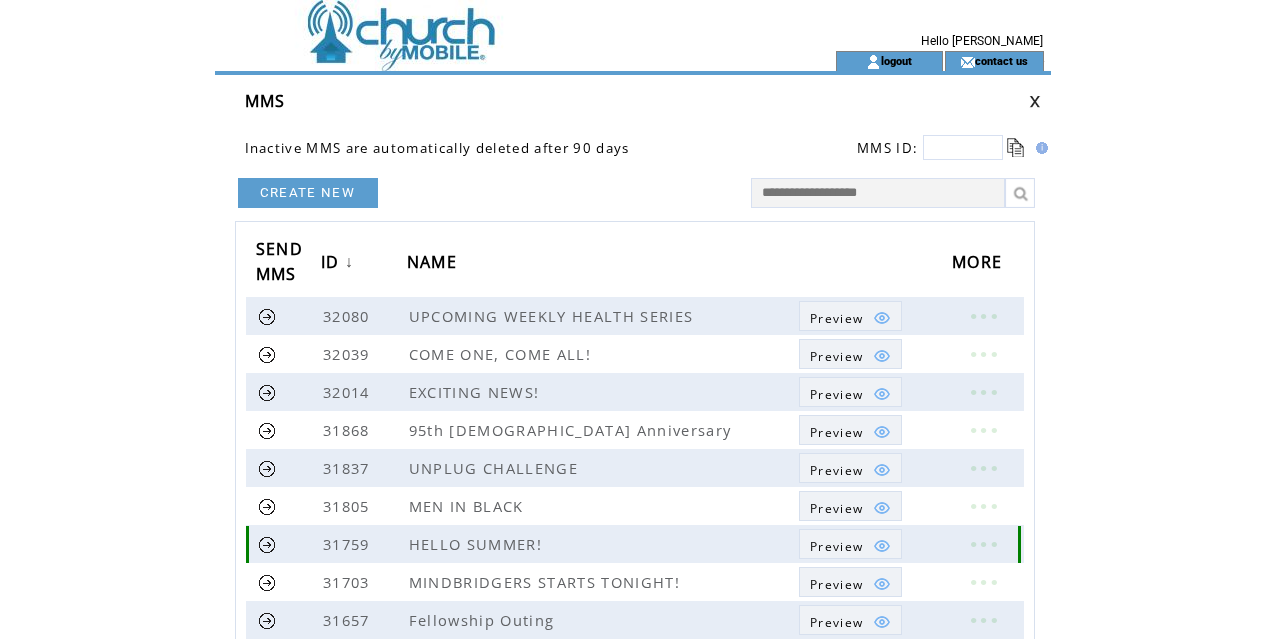 scroll, scrollTop: 0, scrollLeft: 0, axis: both 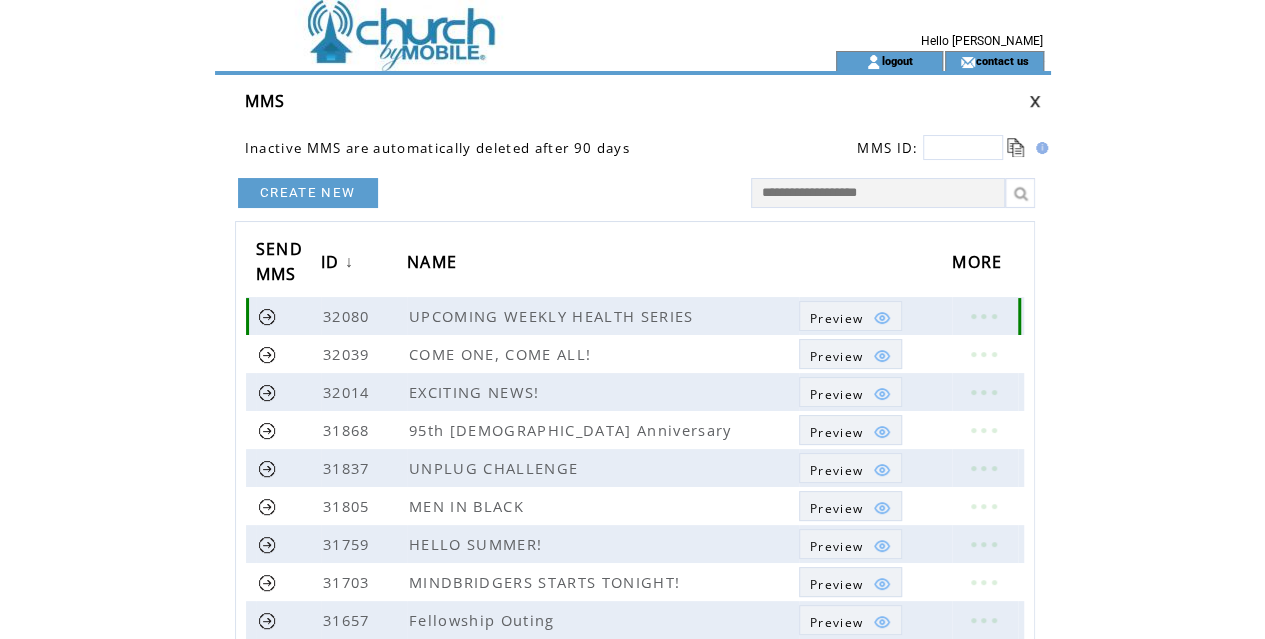 click at bounding box center [267, 316] 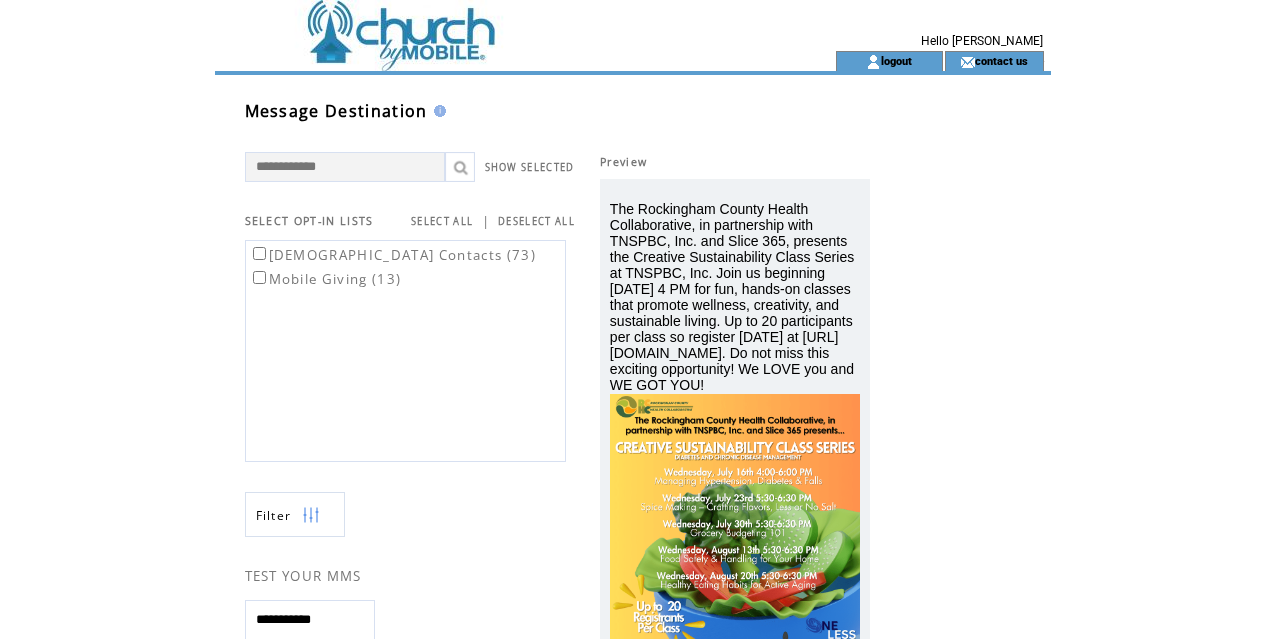scroll, scrollTop: 0, scrollLeft: 0, axis: both 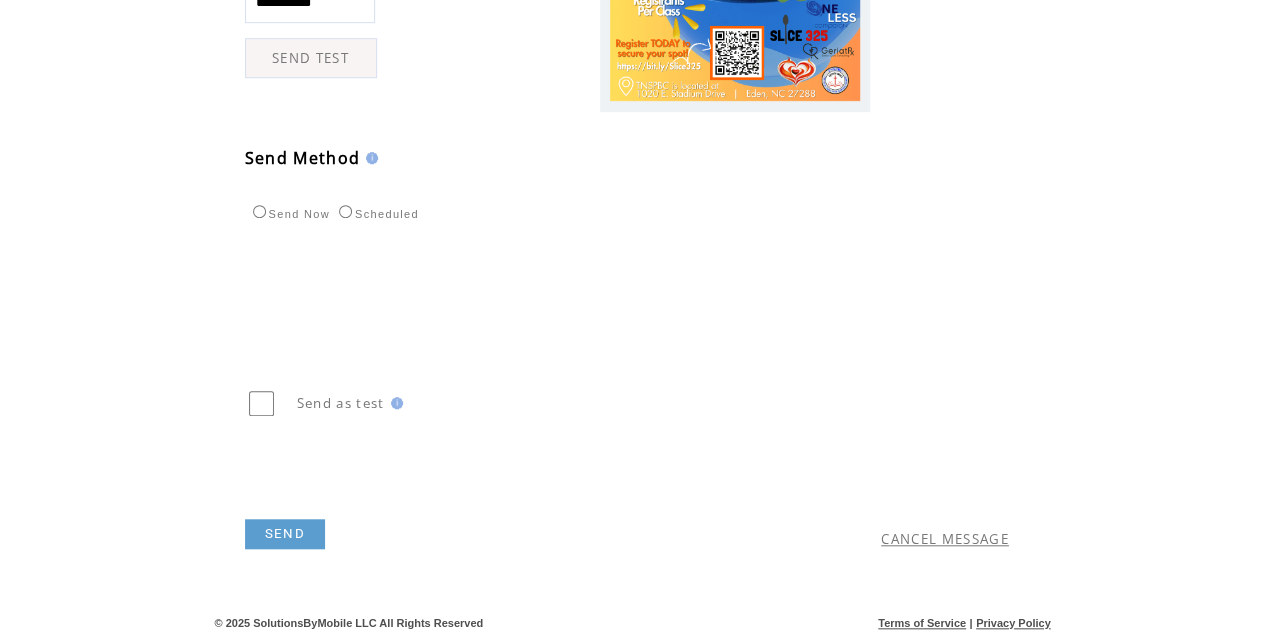 click on "SEND" at bounding box center (285, 534) 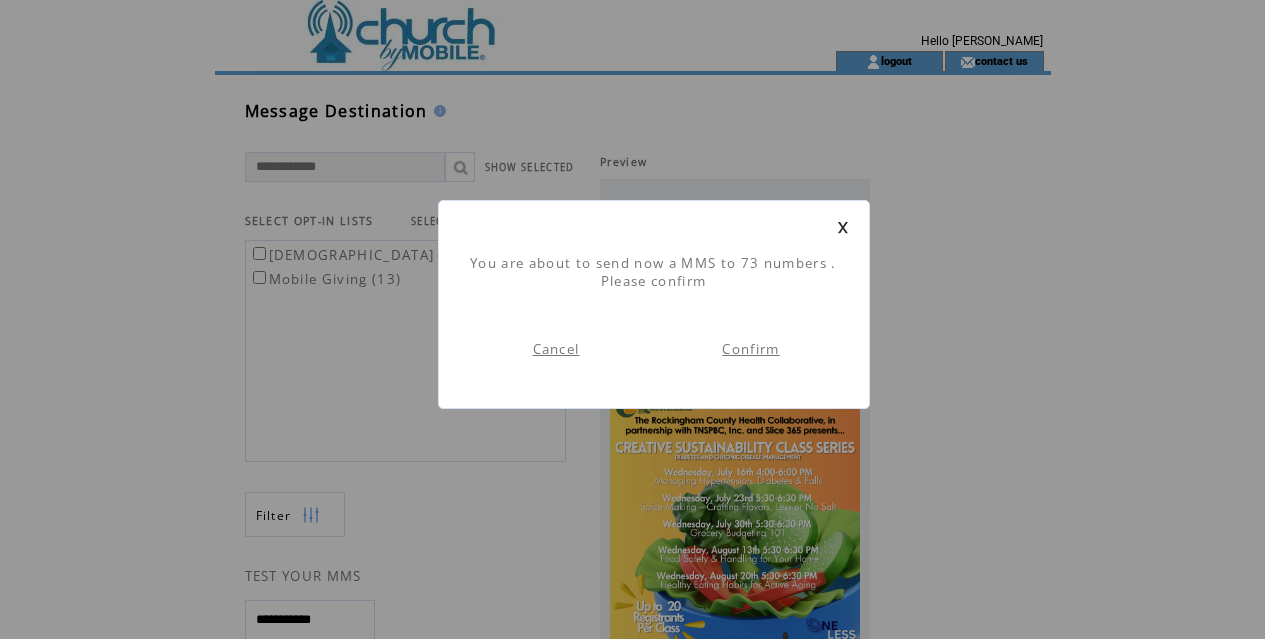 scroll, scrollTop: 1, scrollLeft: 0, axis: vertical 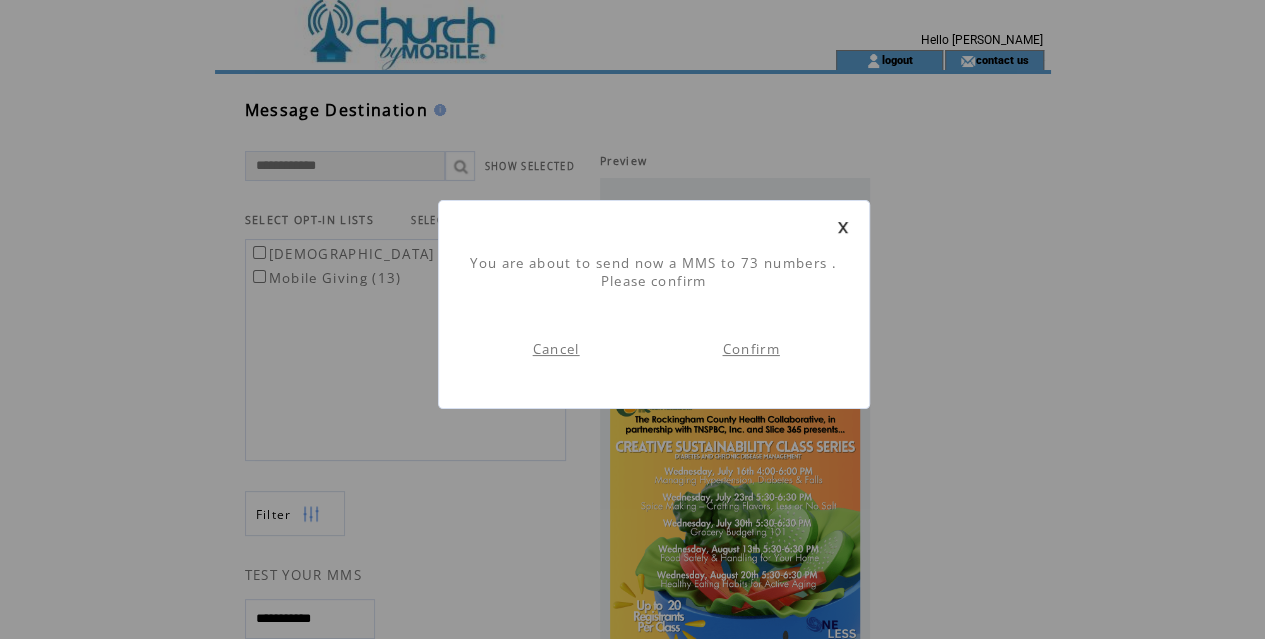 click on "Cancel" at bounding box center [556, 349] 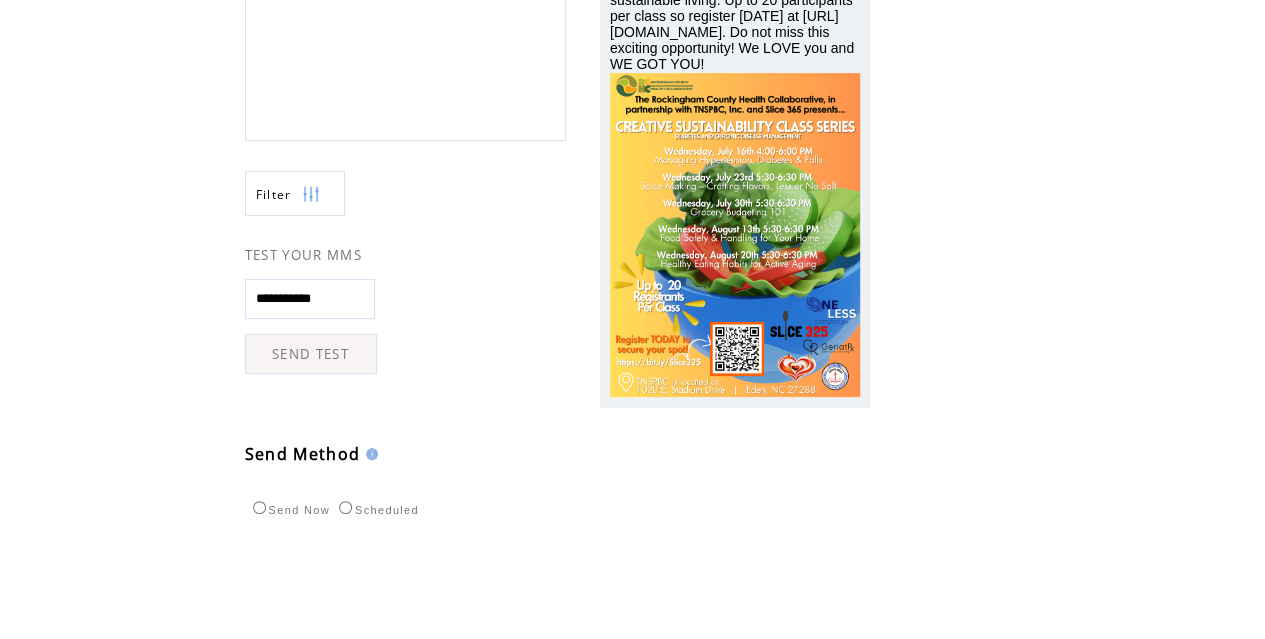 scroll, scrollTop: 50, scrollLeft: 0, axis: vertical 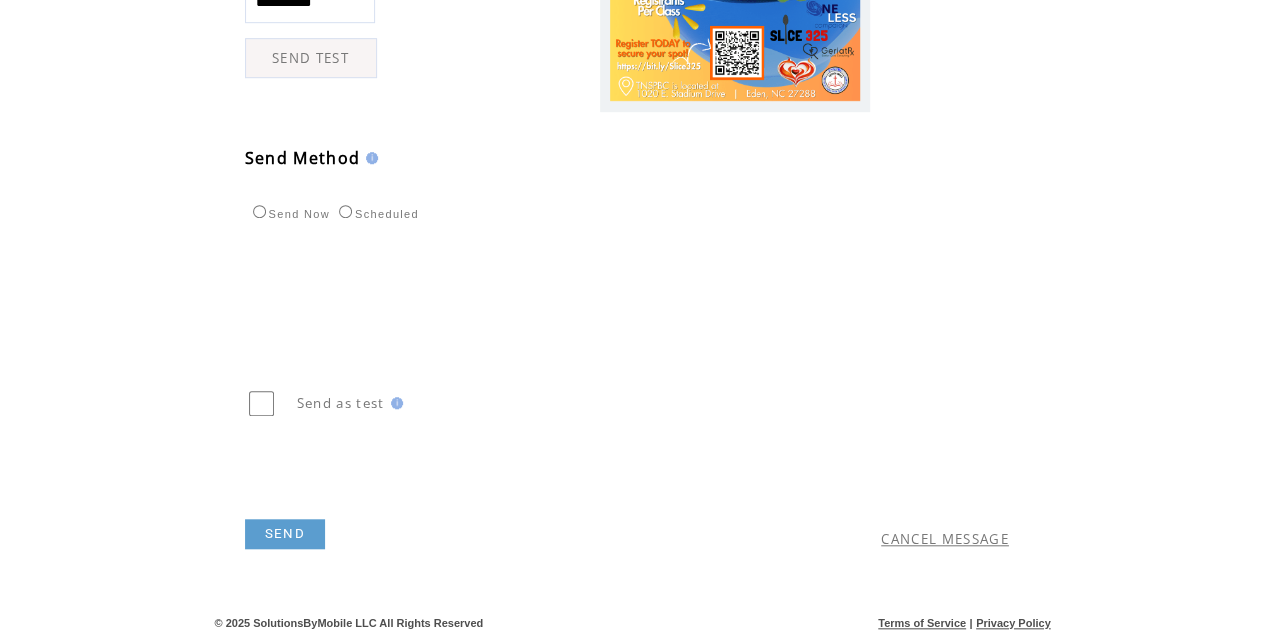 click on "SEND" at bounding box center (285, 534) 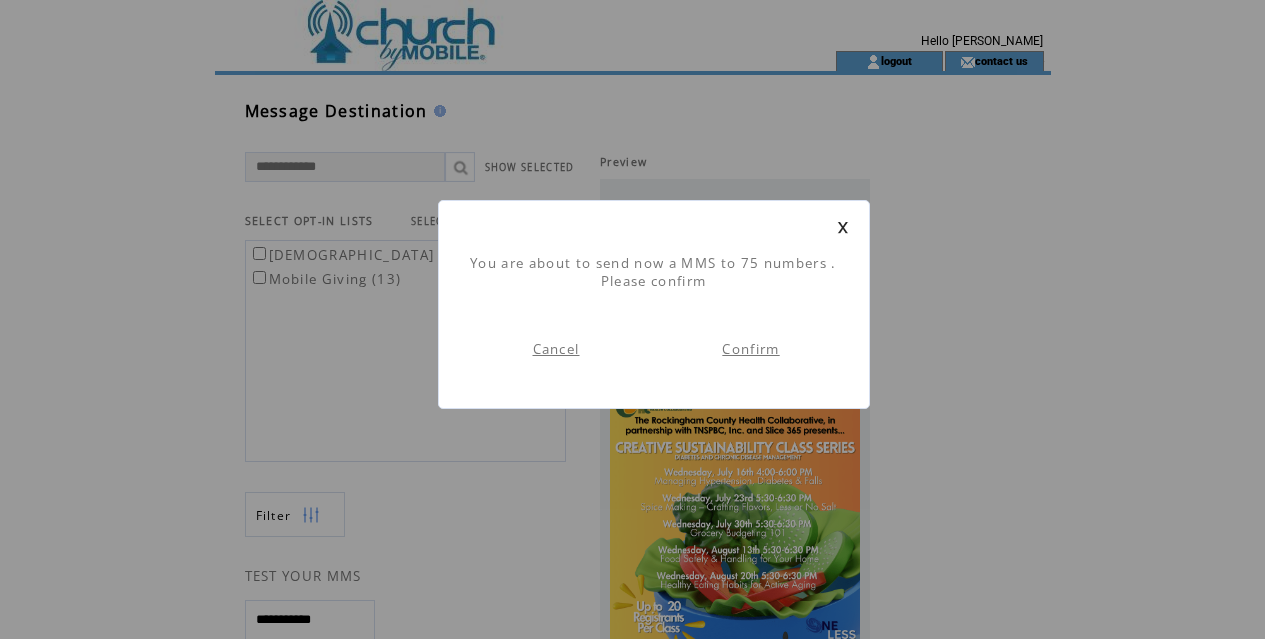 scroll, scrollTop: 1, scrollLeft: 0, axis: vertical 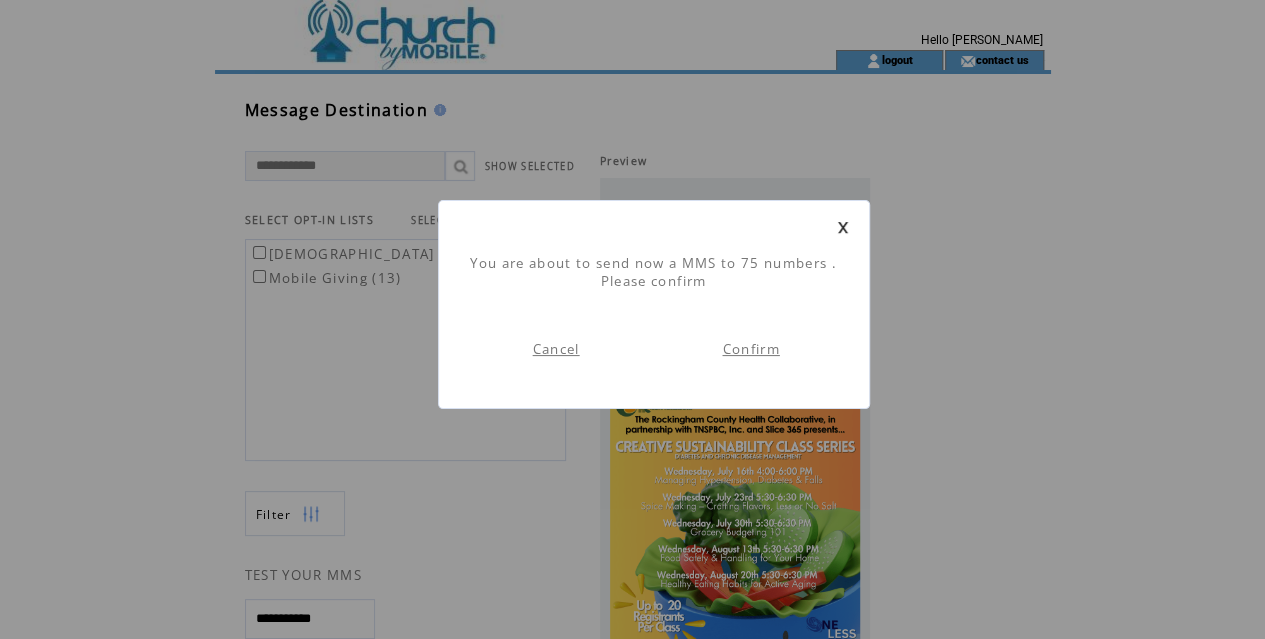 click on "Confirm" at bounding box center [750, 349] 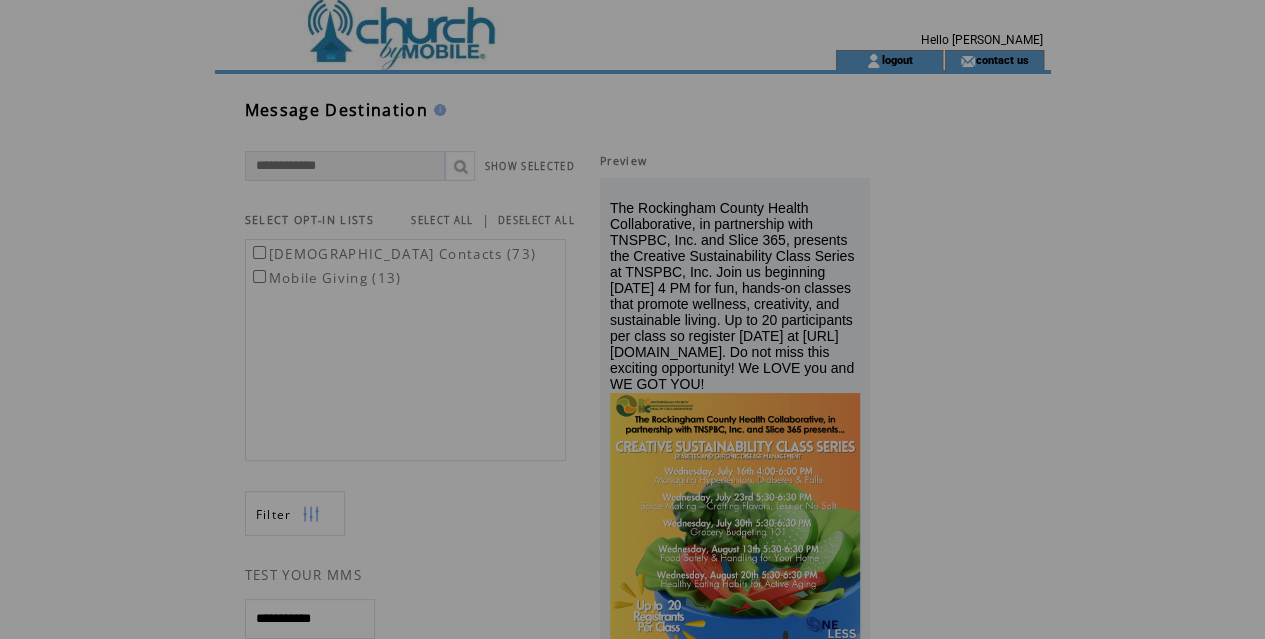 scroll, scrollTop: 0, scrollLeft: 0, axis: both 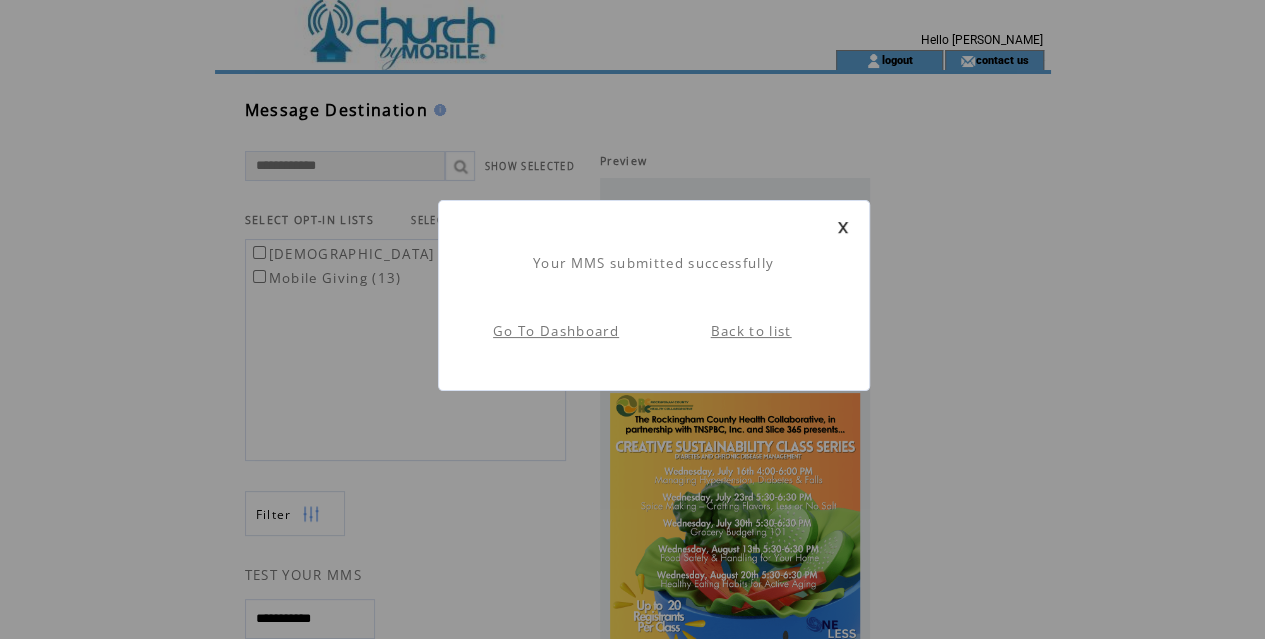 click on "Back to list" at bounding box center (751, 331) 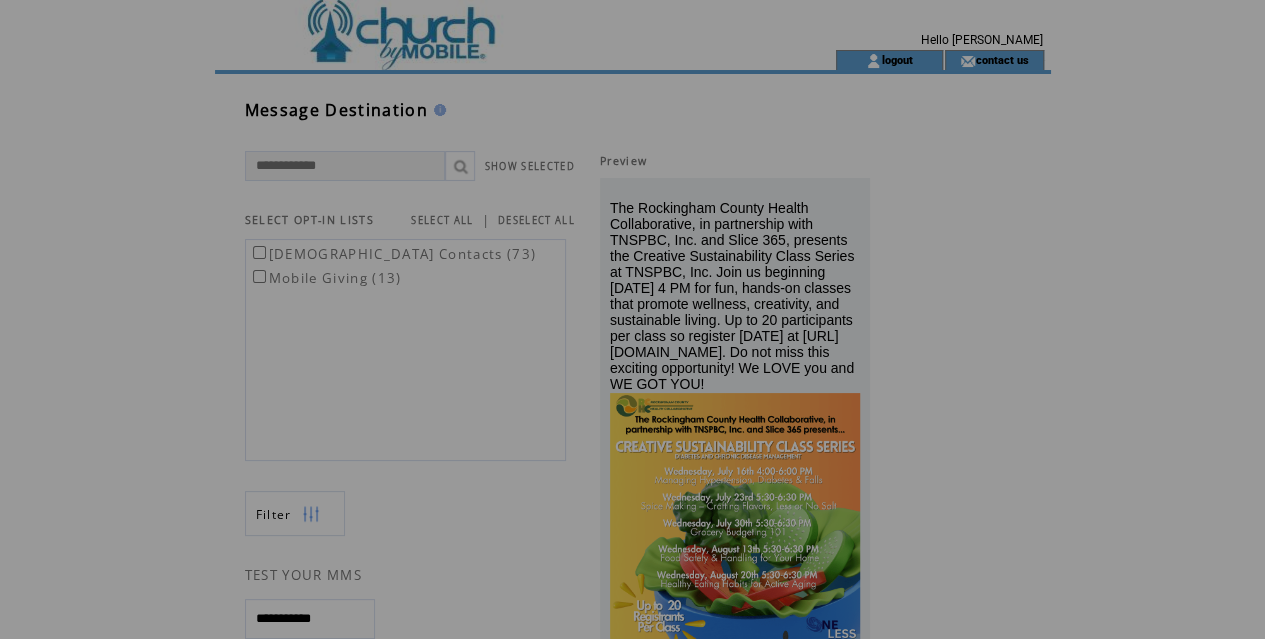 scroll, scrollTop: 0, scrollLeft: 0, axis: both 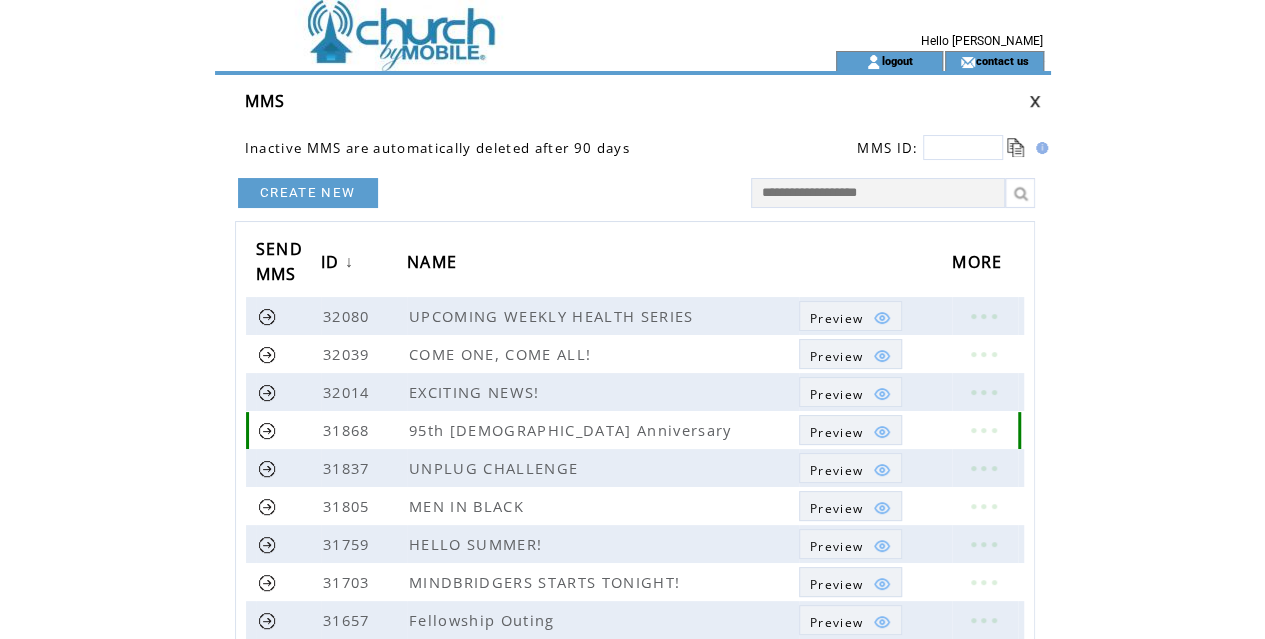 click at bounding box center (267, 430) 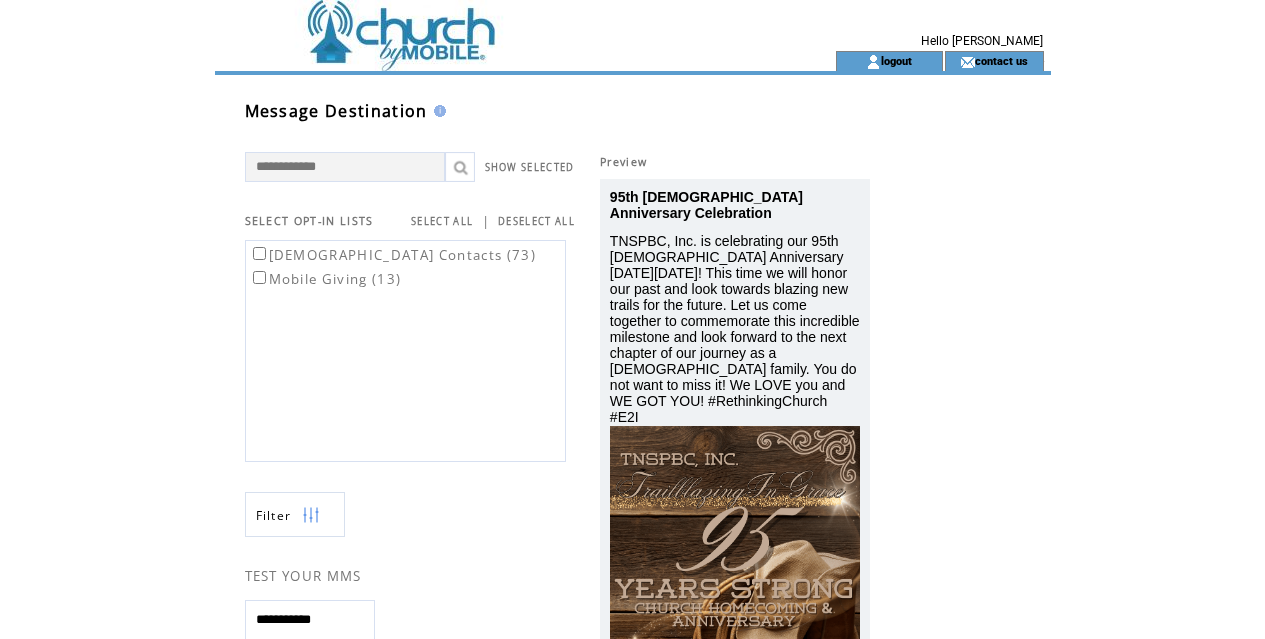 scroll, scrollTop: 0, scrollLeft: 0, axis: both 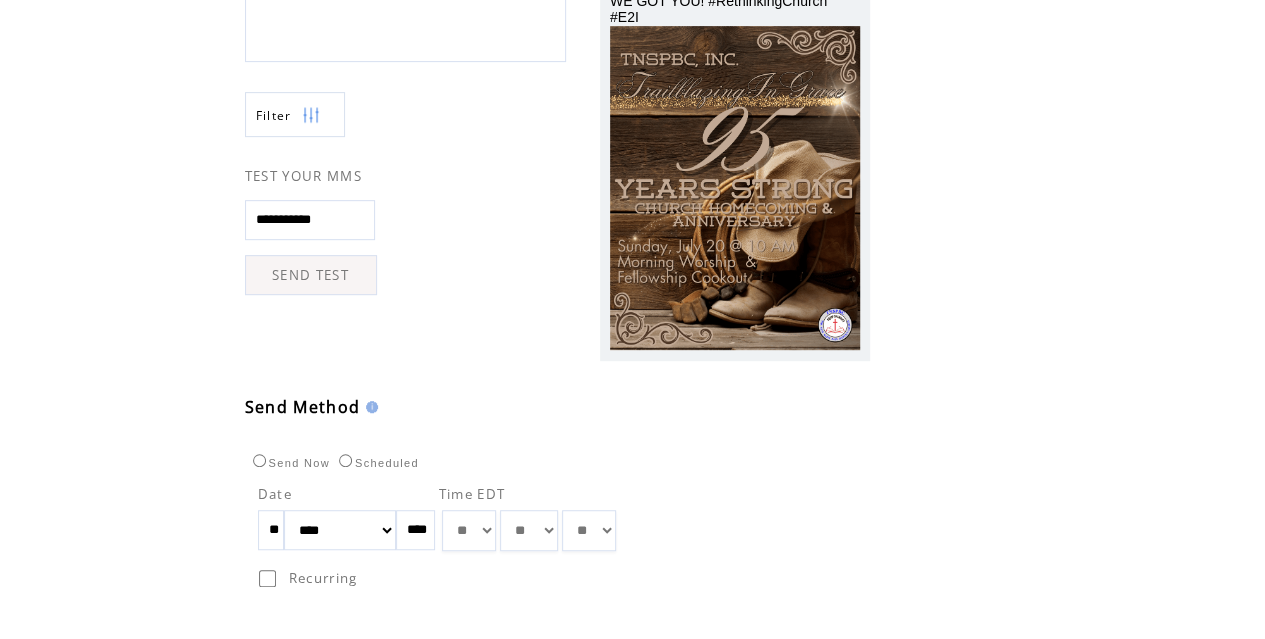 click on "**" at bounding box center [271, 530] 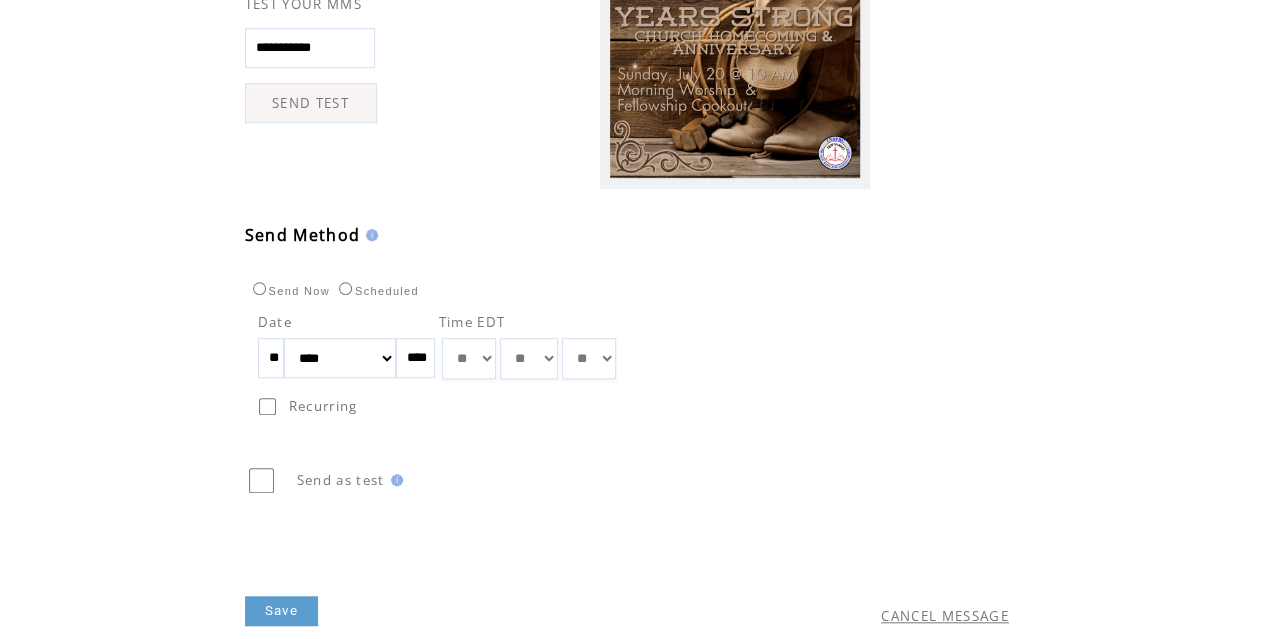 scroll, scrollTop: 618, scrollLeft: 0, axis: vertical 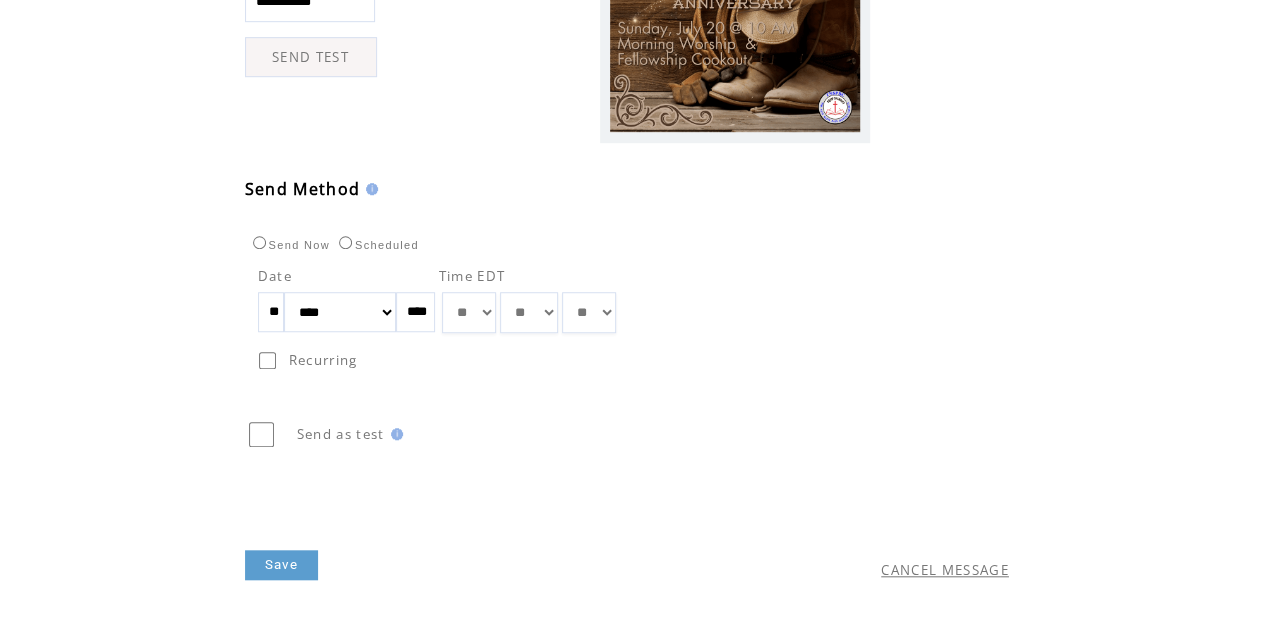 click on "CANCEL MESSAGE" at bounding box center (945, 570) 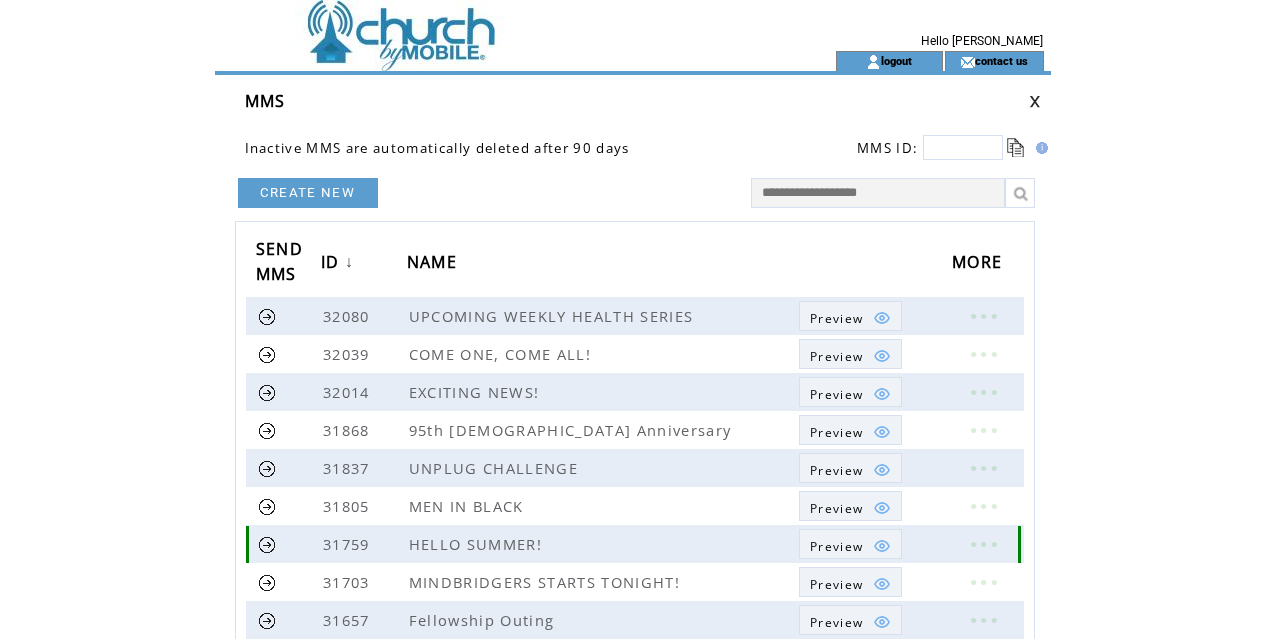 scroll, scrollTop: 0, scrollLeft: 0, axis: both 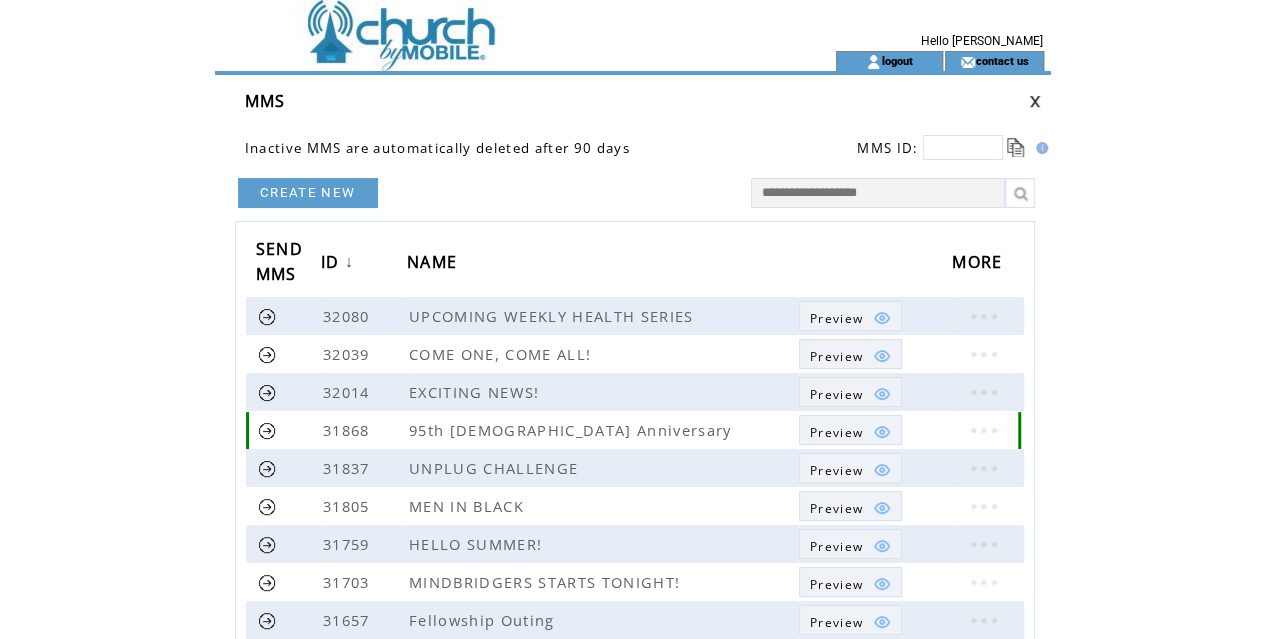 click at bounding box center (983, 430) 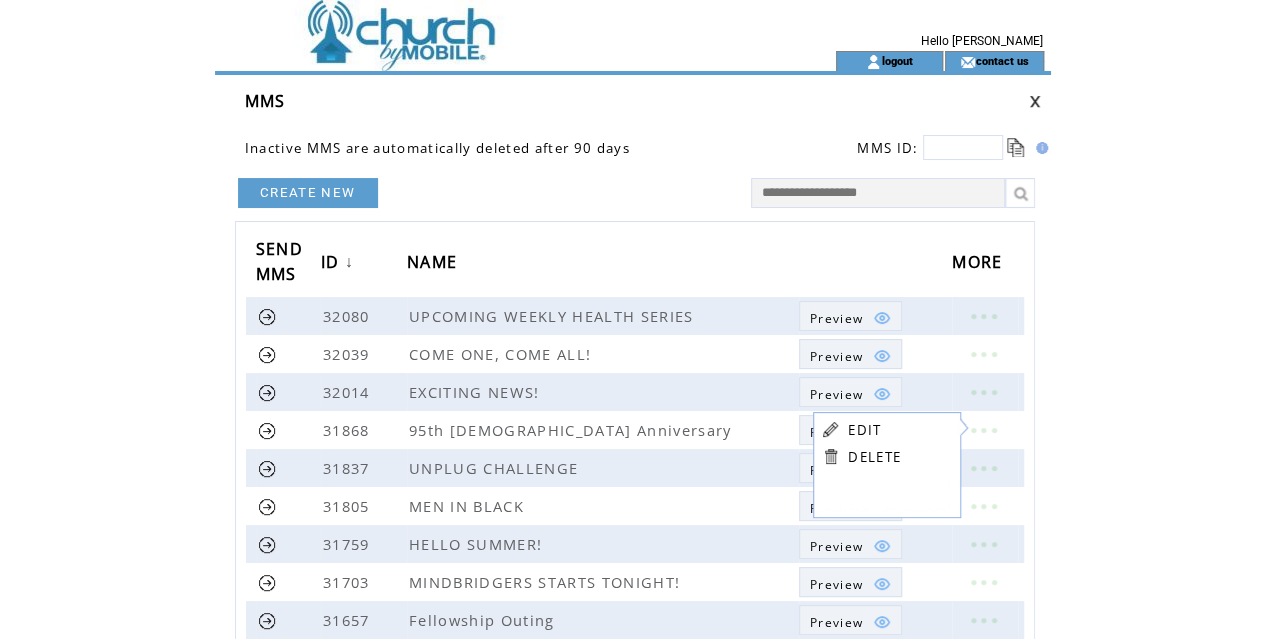 click on "EDIT" at bounding box center [864, 430] 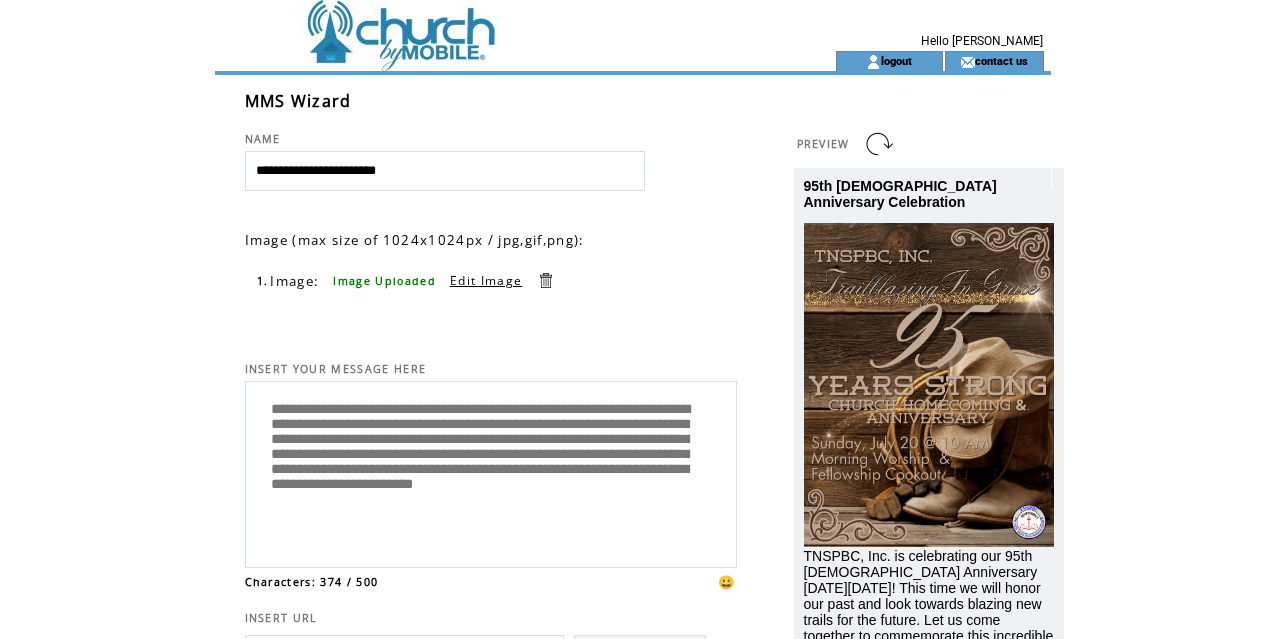 scroll, scrollTop: 0, scrollLeft: 0, axis: both 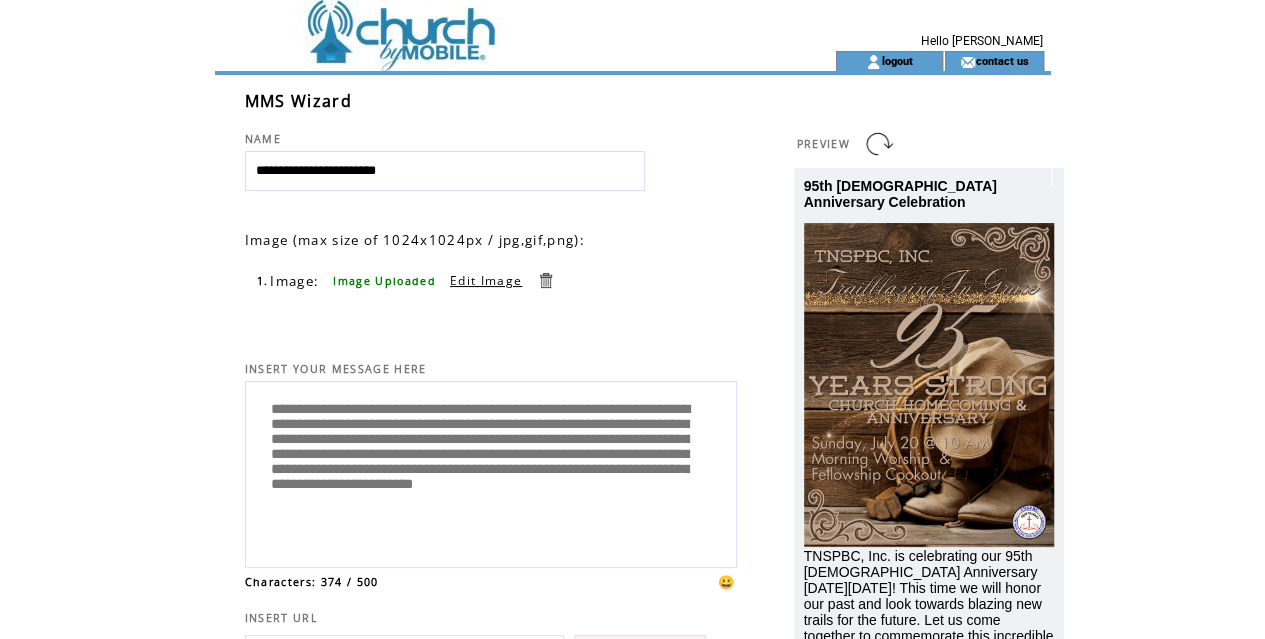 click on "**********" at bounding box center [445, 171] 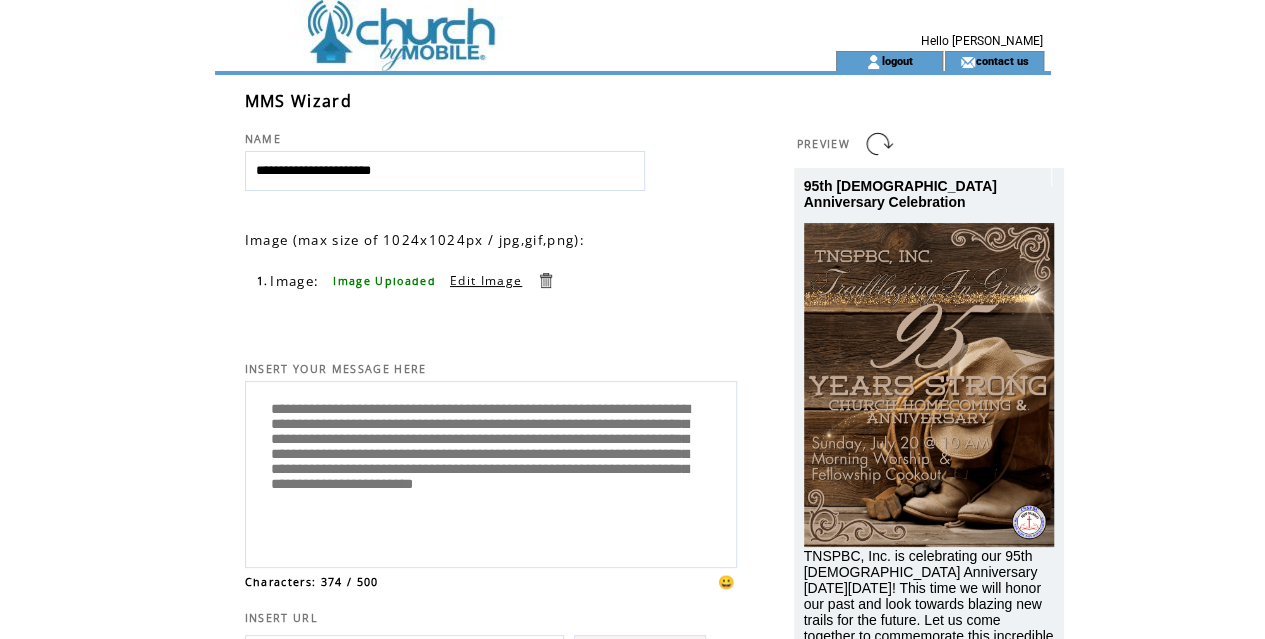 scroll, scrollTop: 100, scrollLeft: 0, axis: vertical 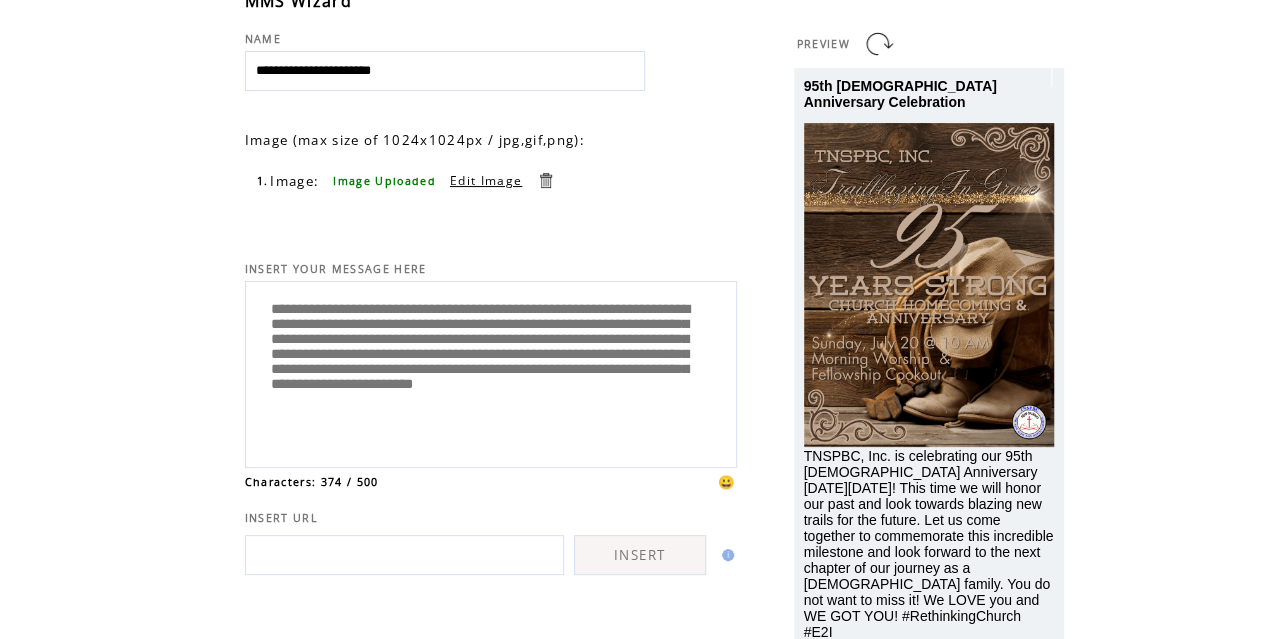 type on "**********" 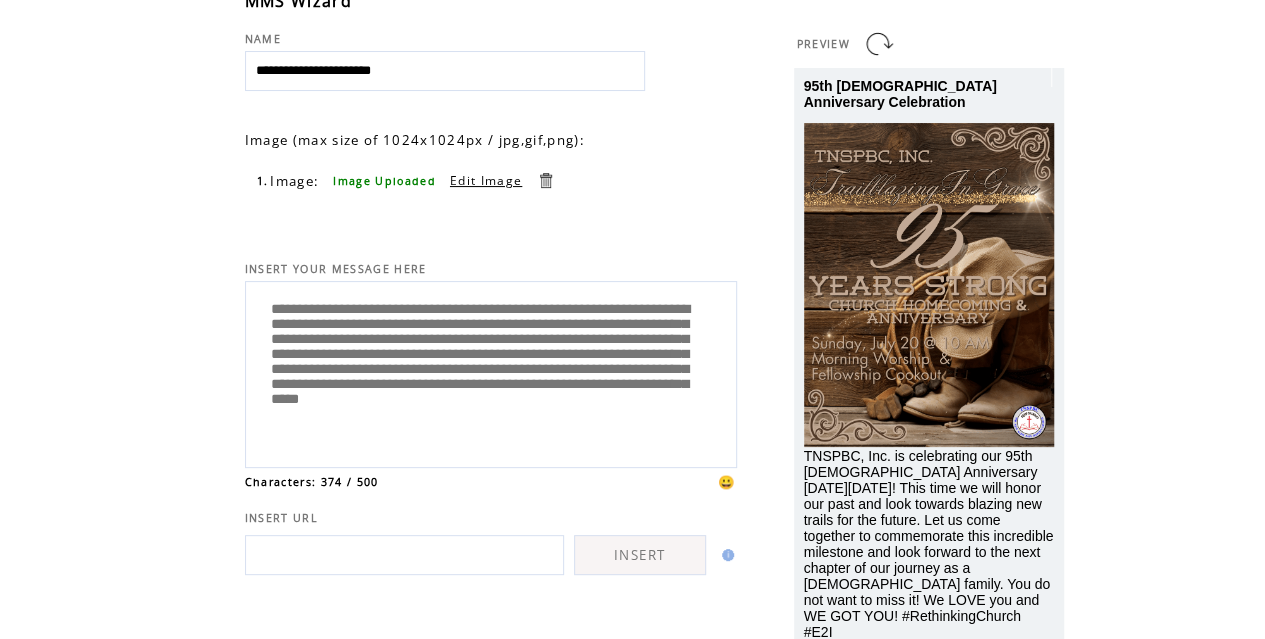 scroll, scrollTop: 5, scrollLeft: 0, axis: vertical 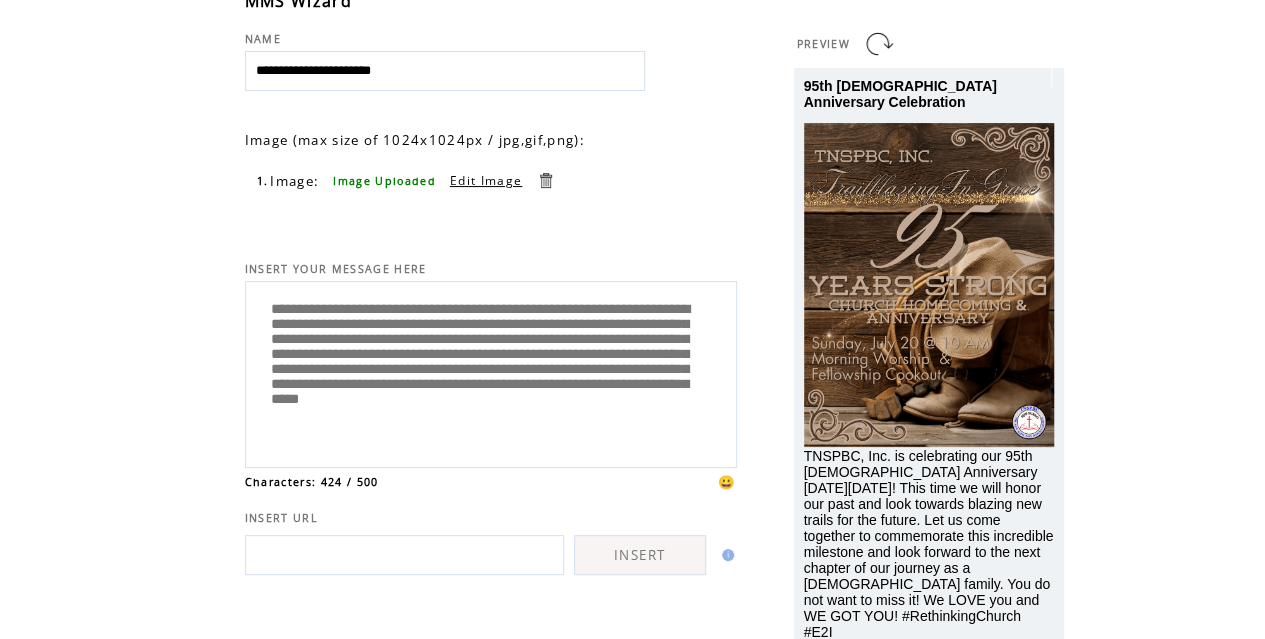 click on "**********" at bounding box center (491, 372) 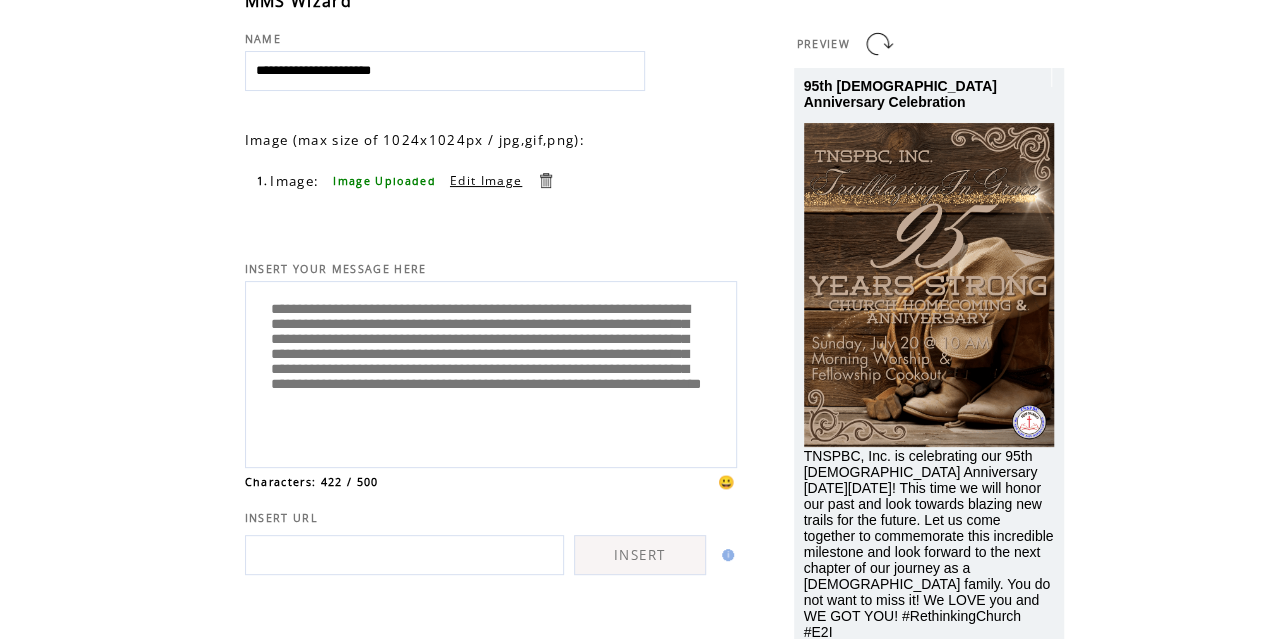 click on "**********" at bounding box center (491, 372) 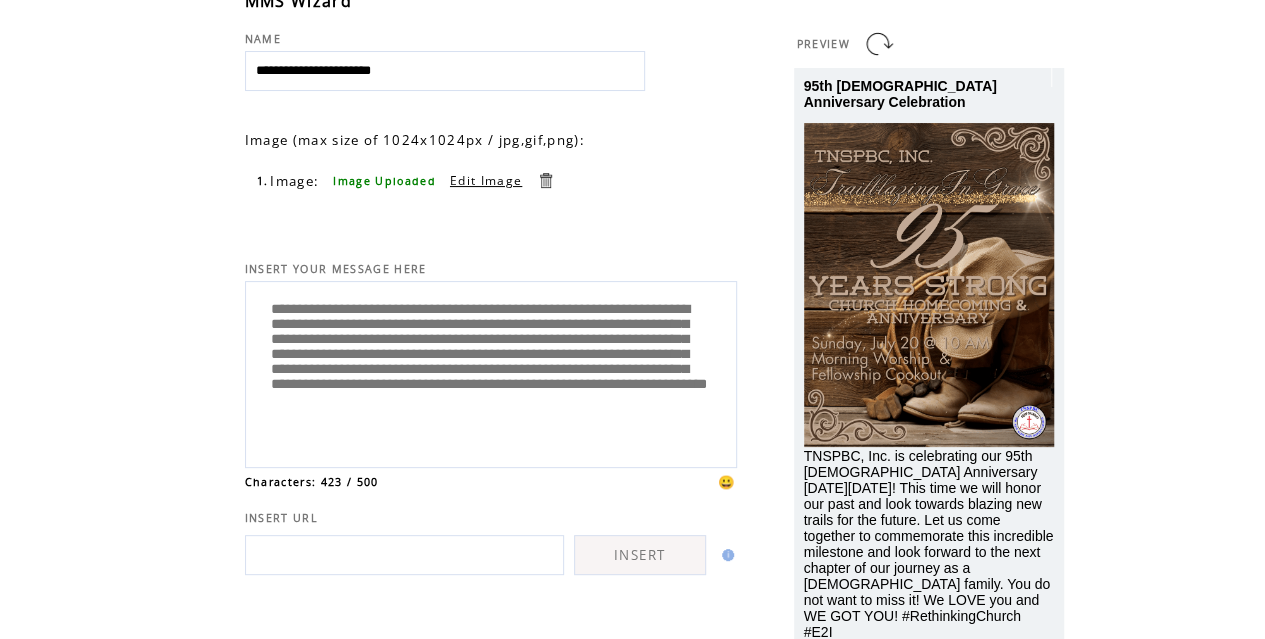 click on "**********" at bounding box center (491, 372) 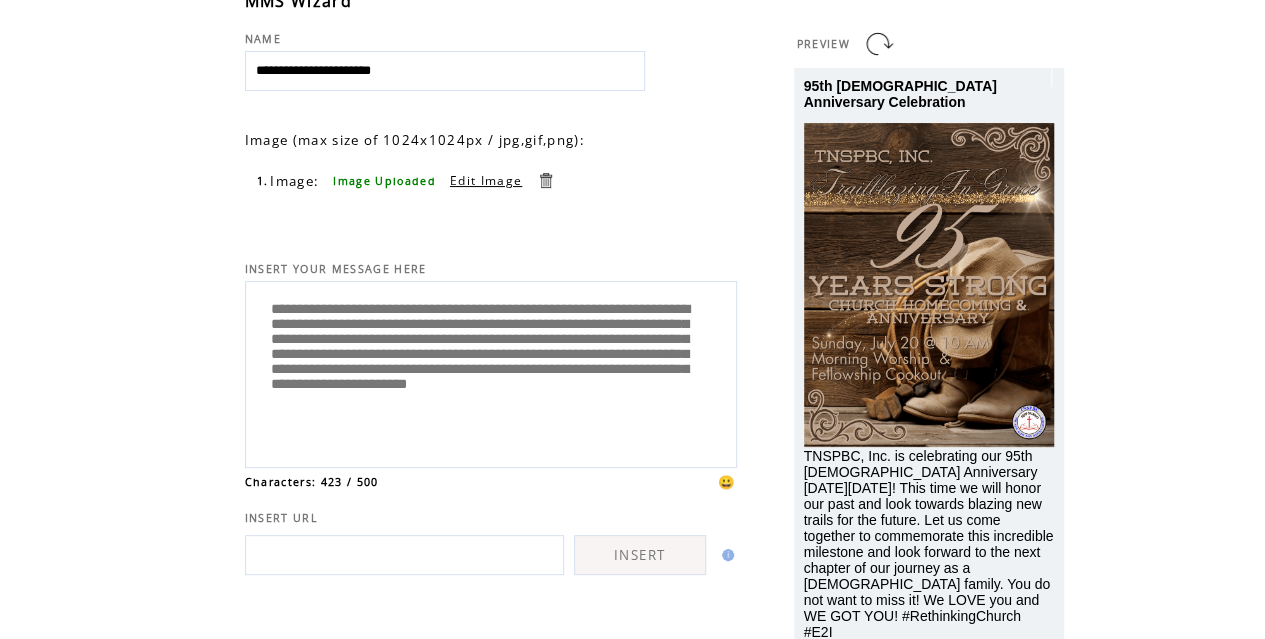 scroll, scrollTop: 20, scrollLeft: 0, axis: vertical 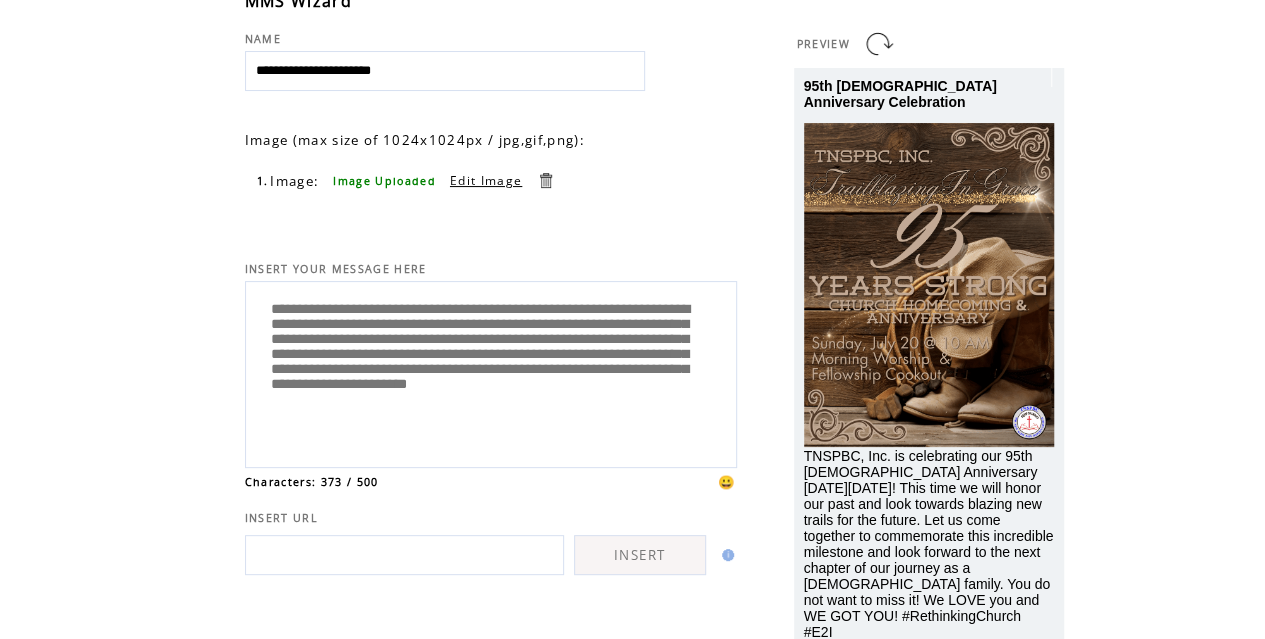 click on "**********" at bounding box center [491, 372] 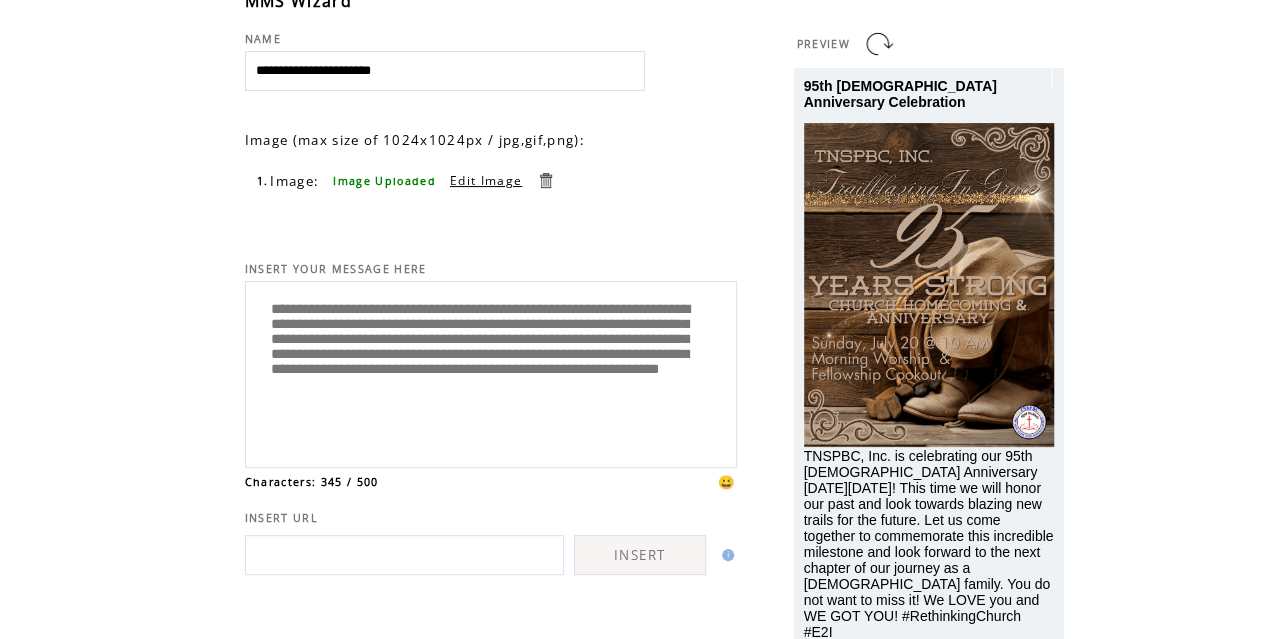 click on "**********" at bounding box center [491, 372] 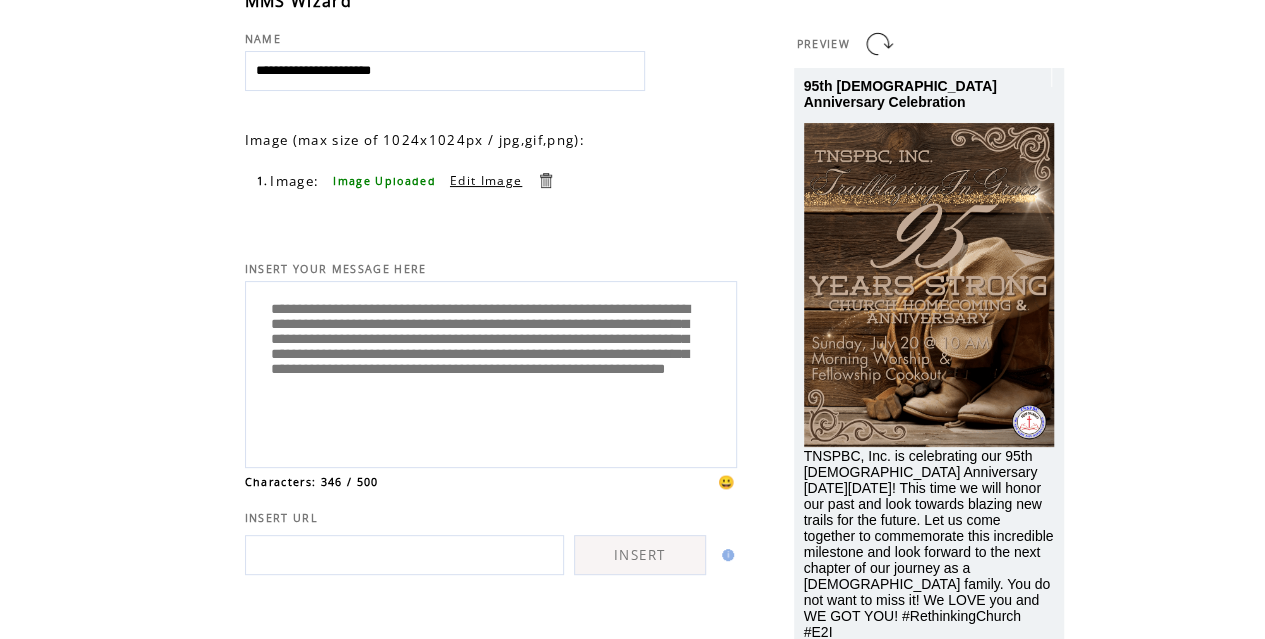 click on "**********" at bounding box center [491, 372] 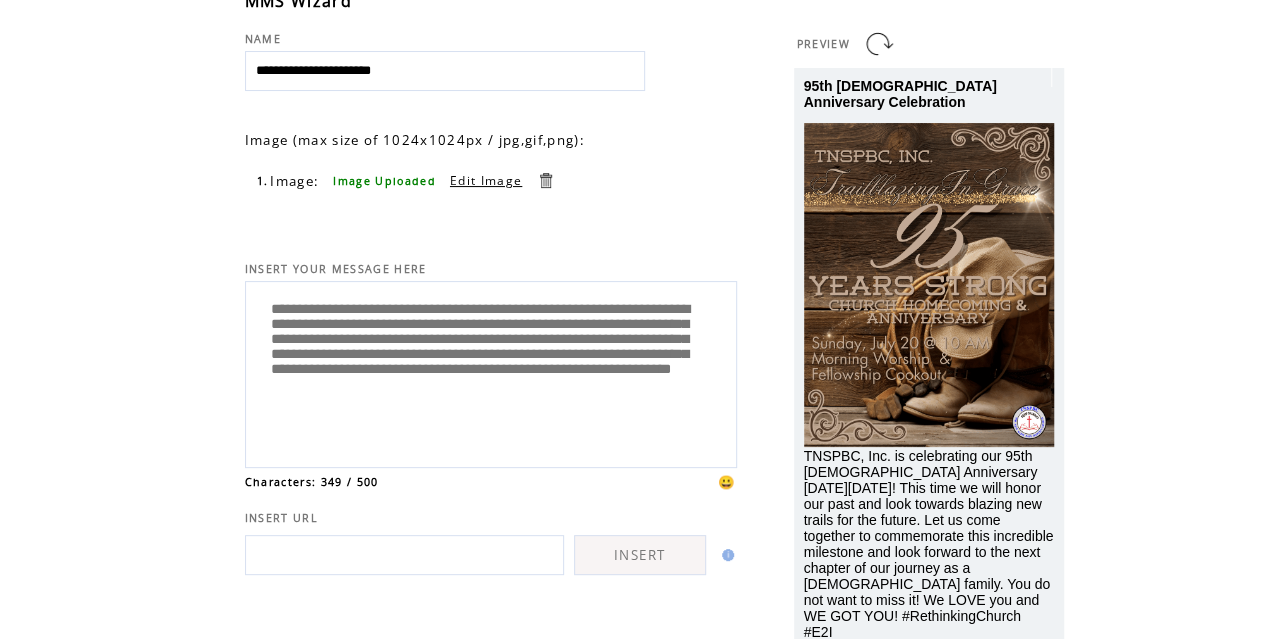 click on "**********" at bounding box center (491, 372) 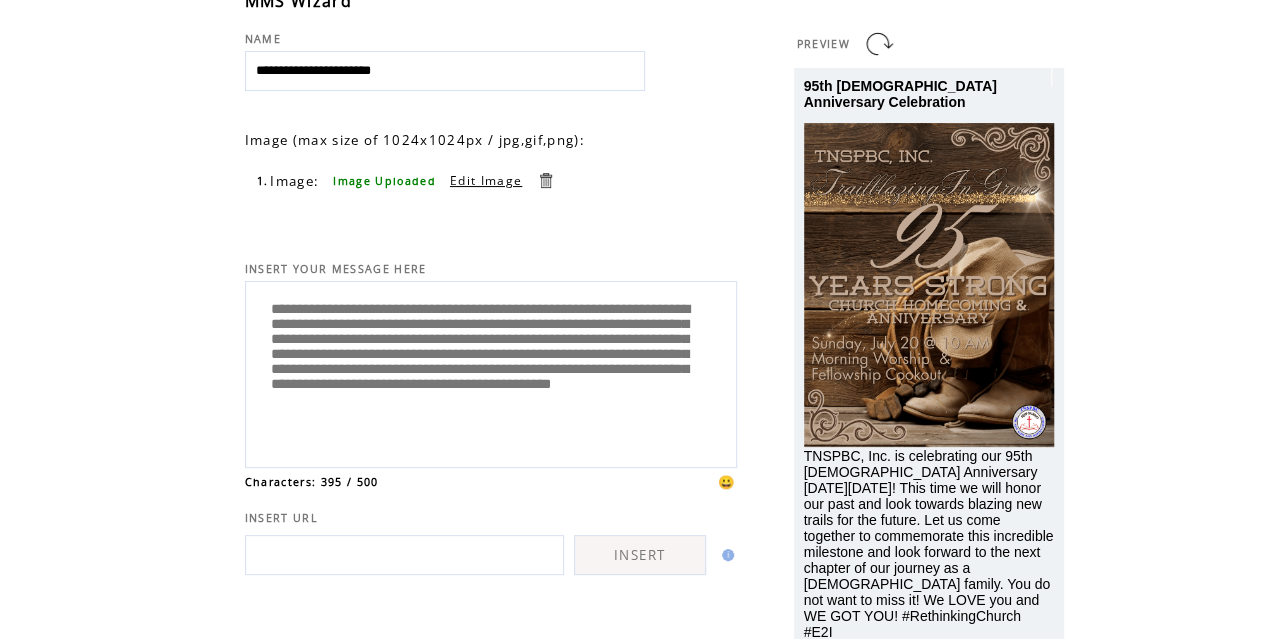 scroll, scrollTop: 40, scrollLeft: 0, axis: vertical 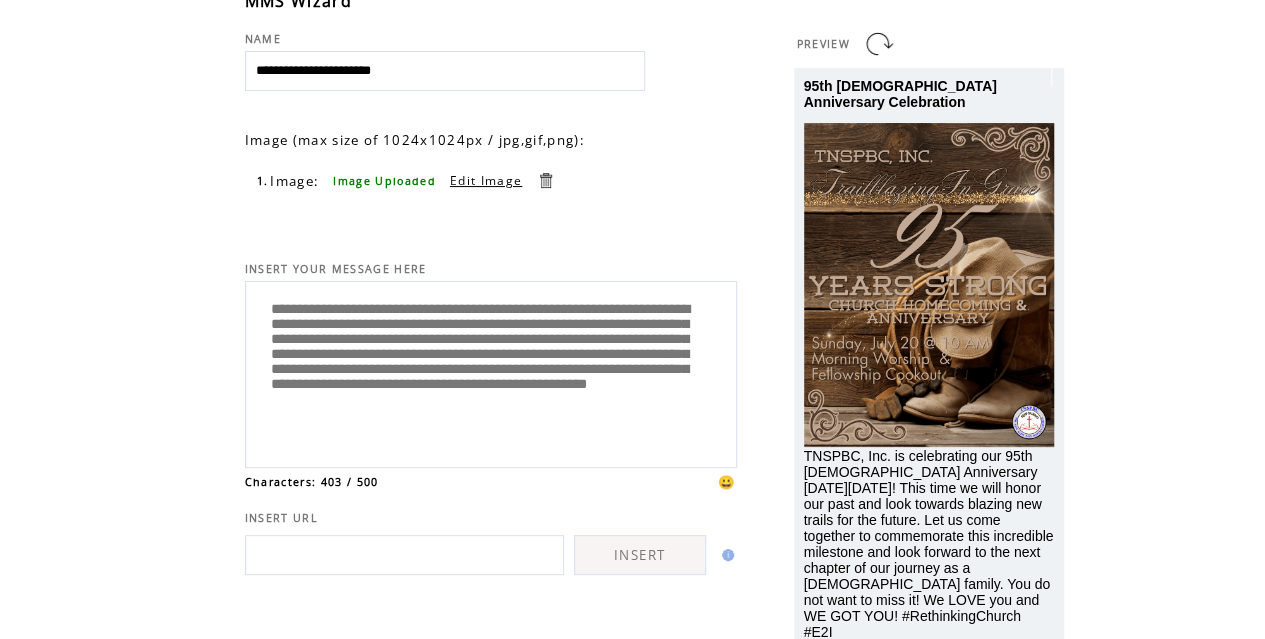 click on "**********" at bounding box center (491, 372) 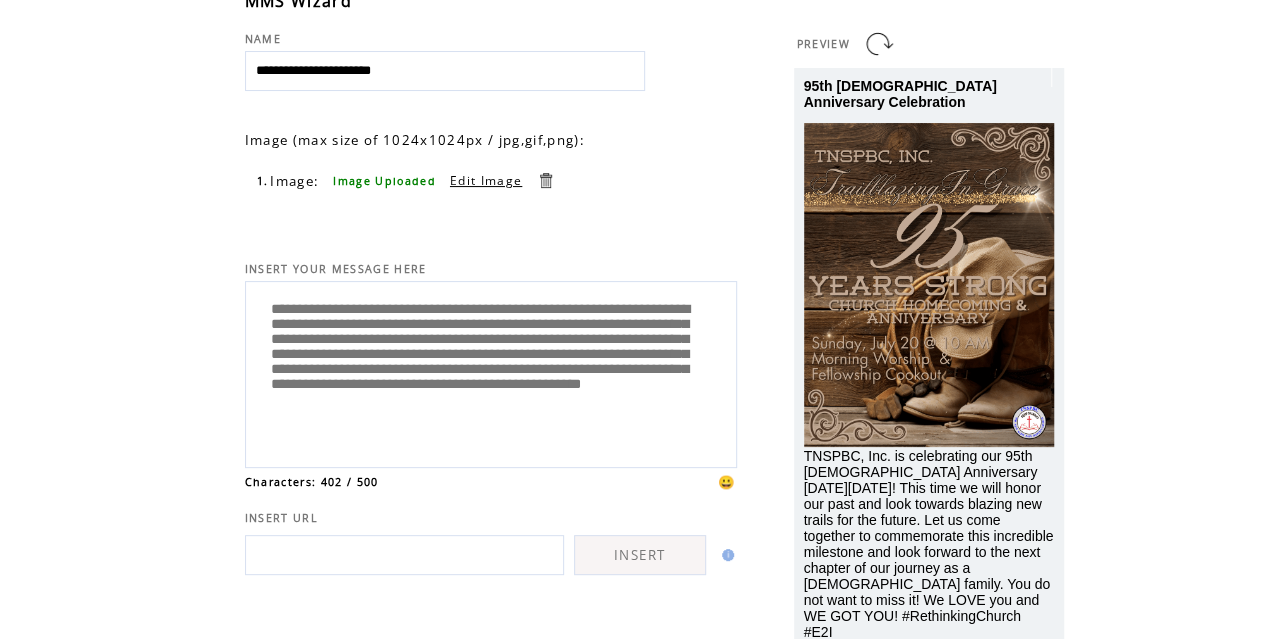drag, startPoint x: 686, startPoint y: 330, endPoint x: 682, endPoint y: 343, distance: 13.601471 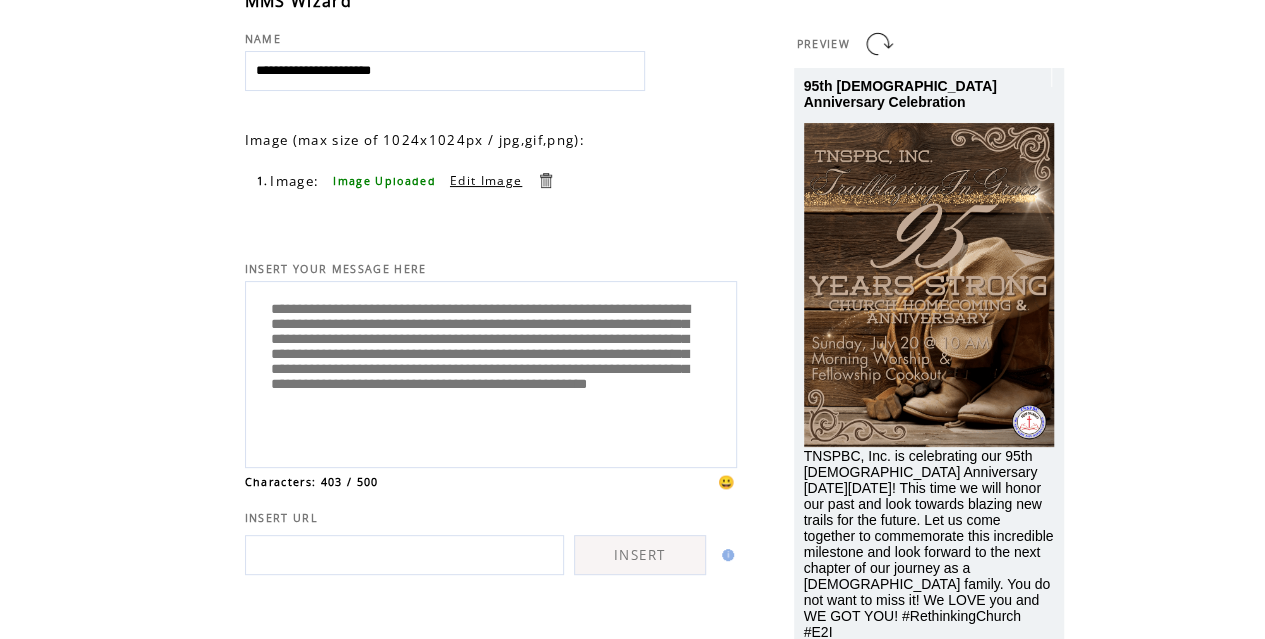 drag, startPoint x: 273, startPoint y: 350, endPoint x: 314, endPoint y: 366, distance: 44.011364 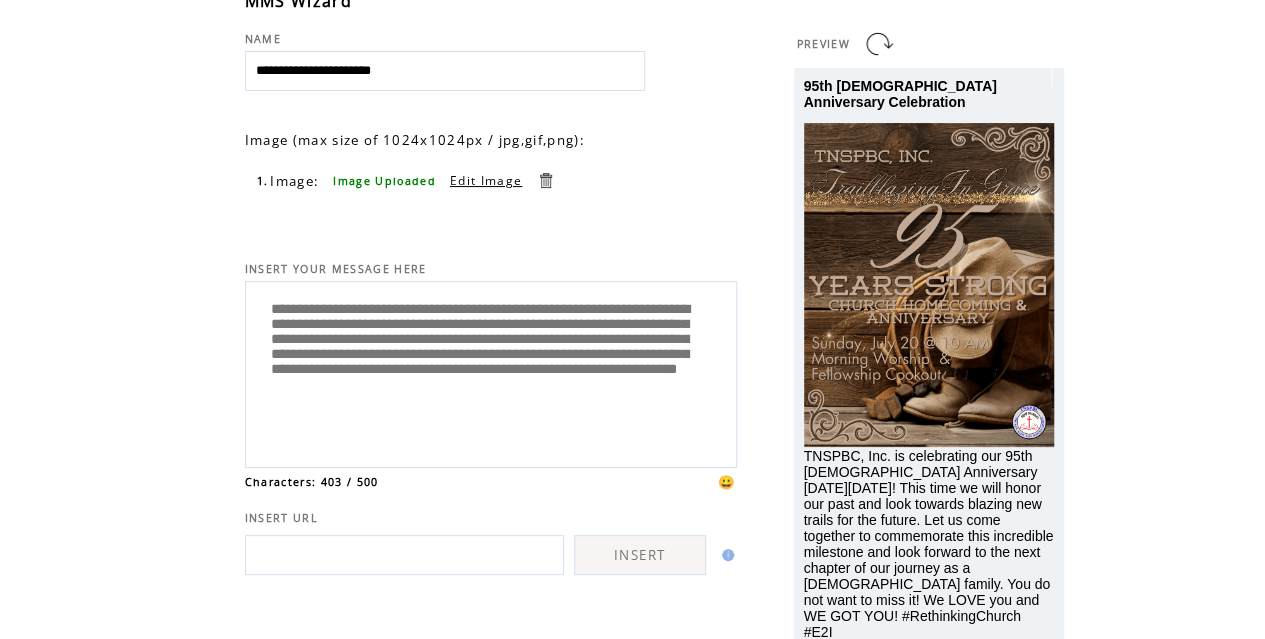scroll, scrollTop: 20, scrollLeft: 0, axis: vertical 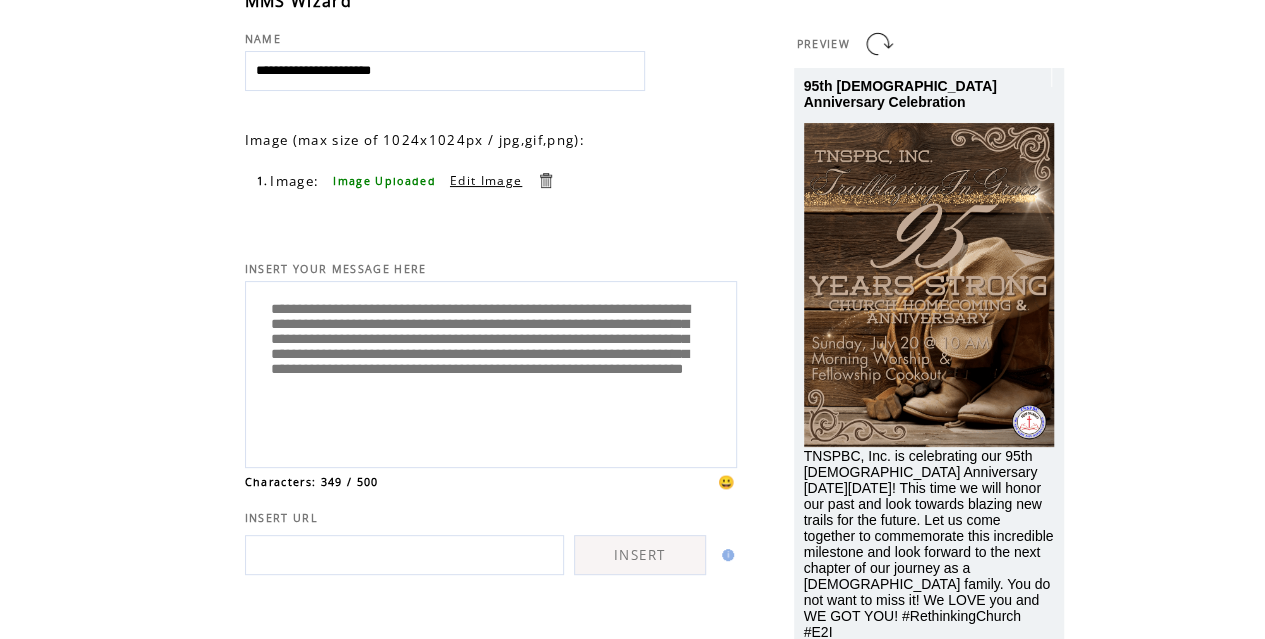 paste on "**********" 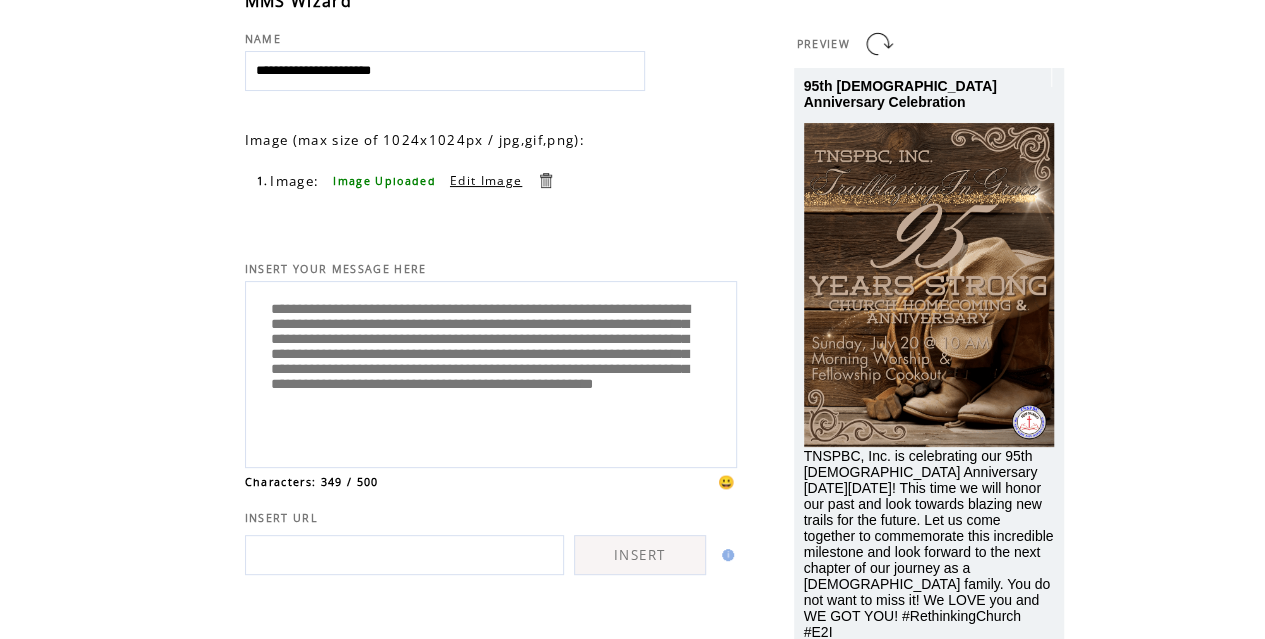scroll, scrollTop: 40, scrollLeft: 0, axis: vertical 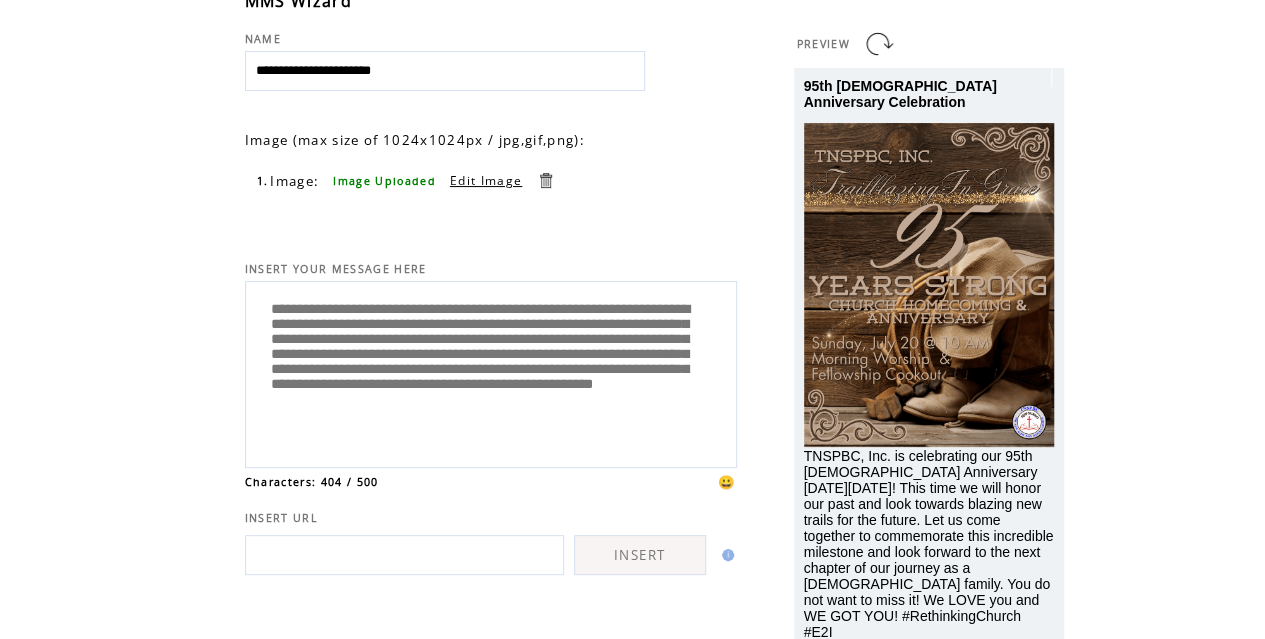 drag, startPoint x: 461, startPoint y: 311, endPoint x: 436, endPoint y: 312, distance: 25.019993 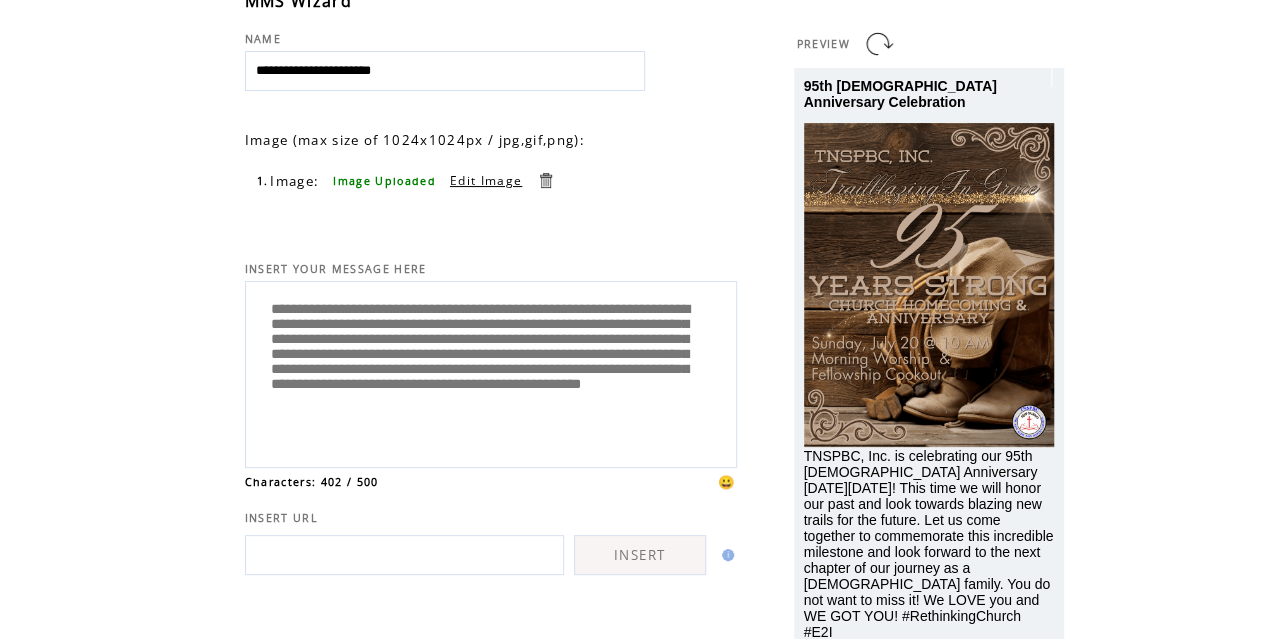 drag, startPoint x: 562, startPoint y: 314, endPoint x: 482, endPoint y: 321, distance: 80.305664 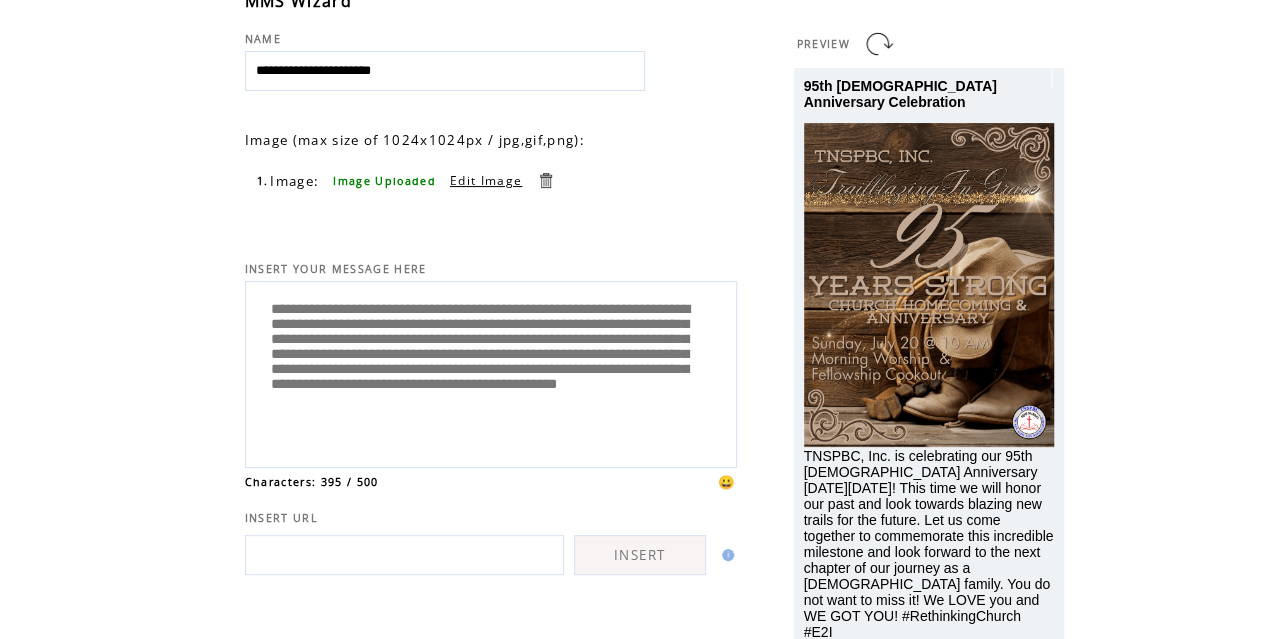 scroll, scrollTop: 40, scrollLeft: 0, axis: vertical 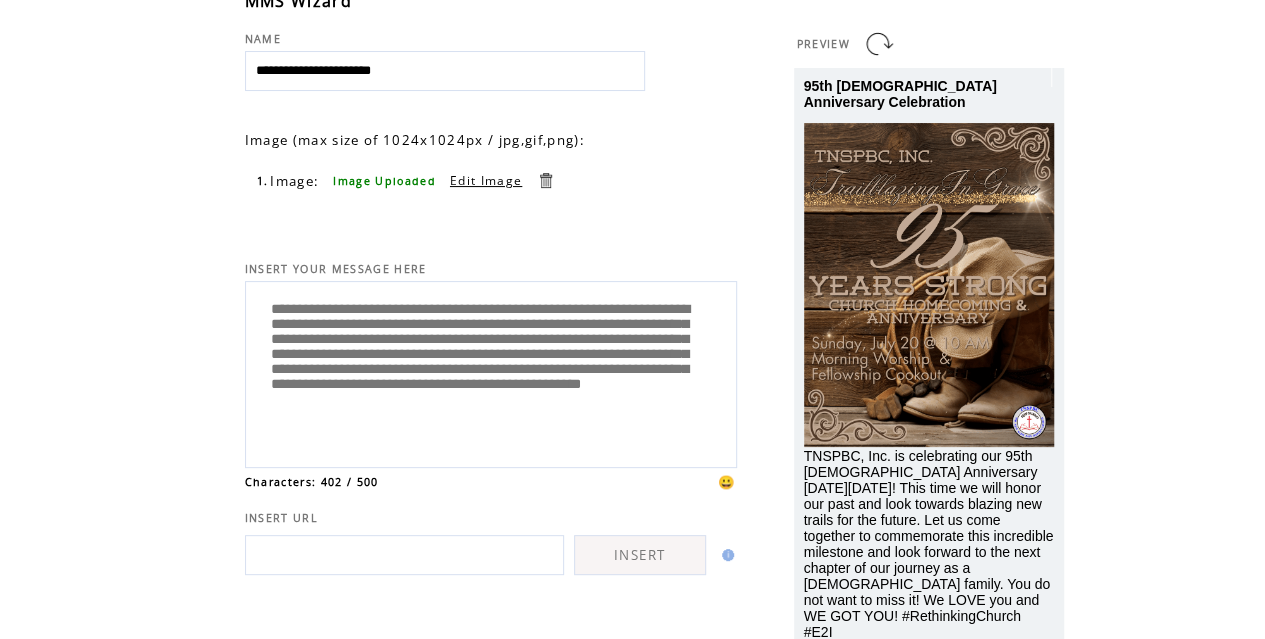 click on "**********" at bounding box center [491, 372] 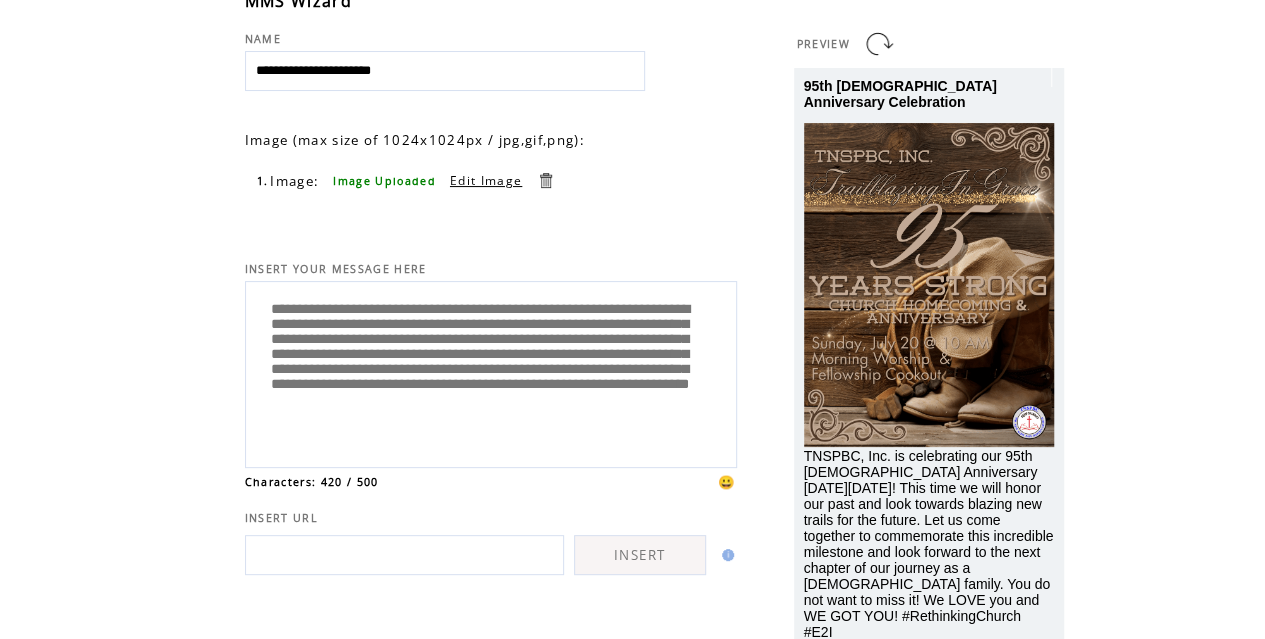 drag, startPoint x: 474, startPoint y: 337, endPoint x: 420, endPoint y: 337, distance: 54 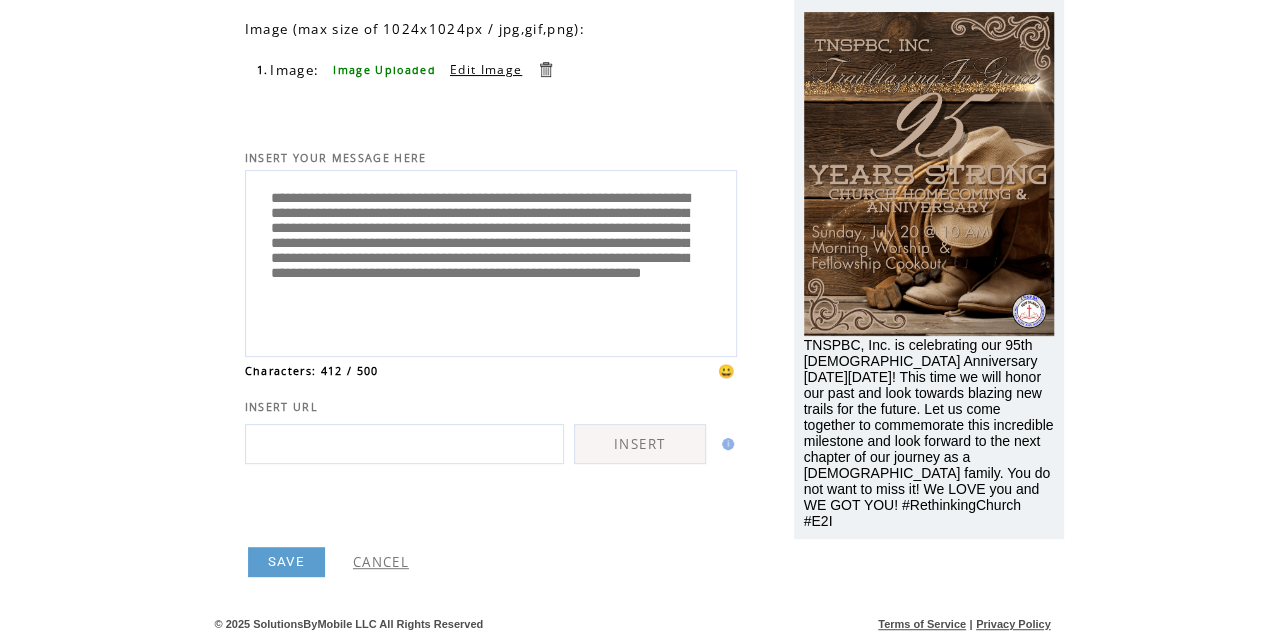 scroll, scrollTop: 214, scrollLeft: 0, axis: vertical 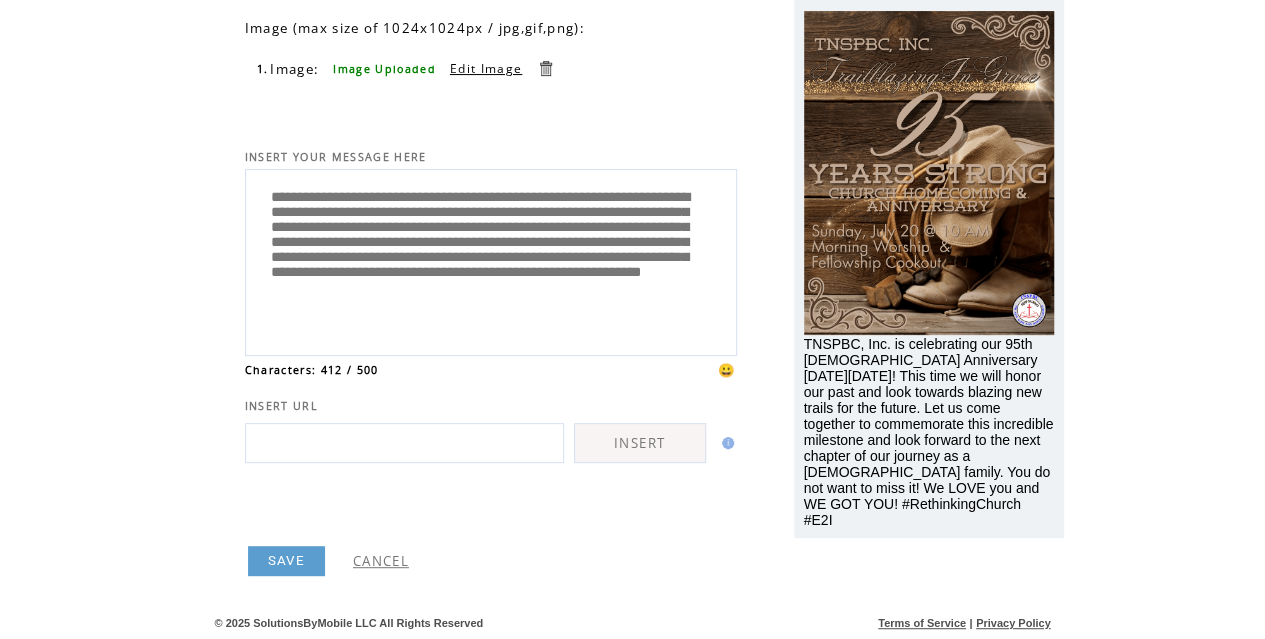 click on "**********" at bounding box center [491, 260] 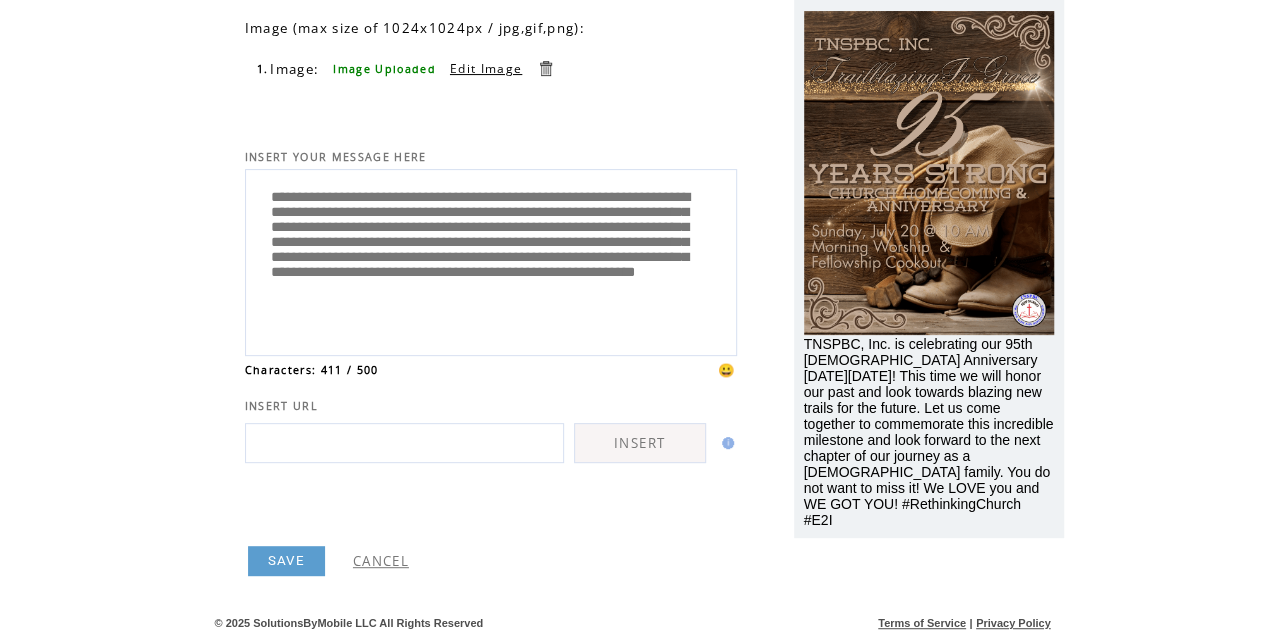 scroll, scrollTop: 0, scrollLeft: 0, axis: both 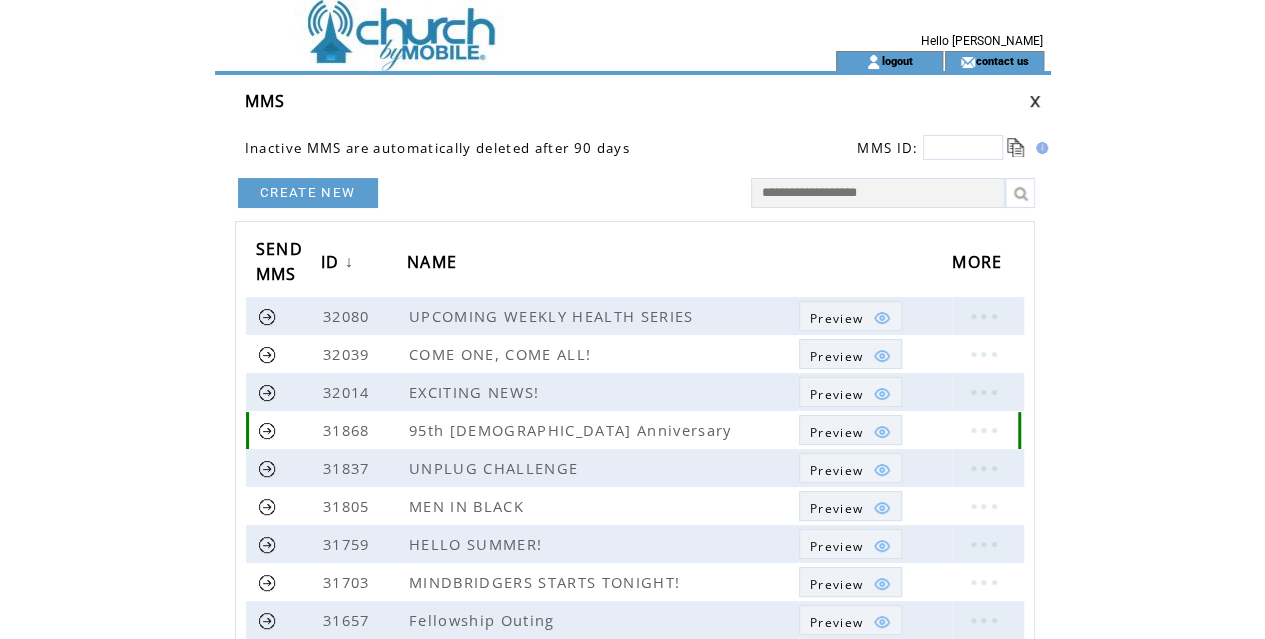 click at bounding box center [267, 430] 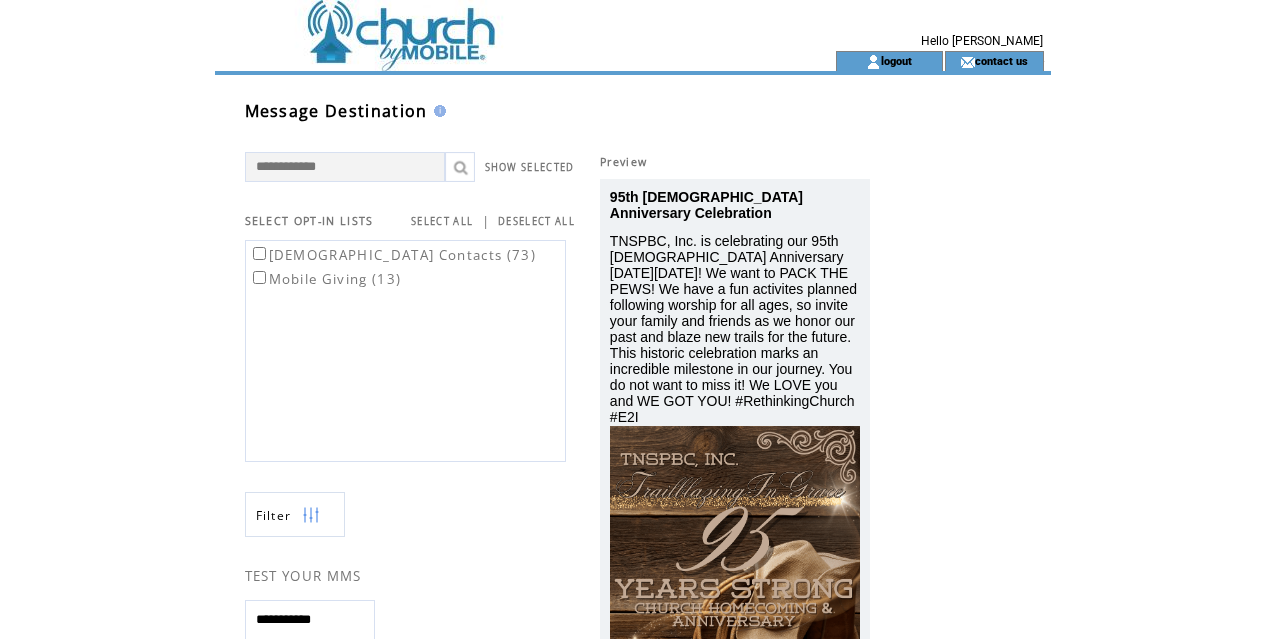 scroll, scrollTop: 0, scrollLeft: 0, axis: both 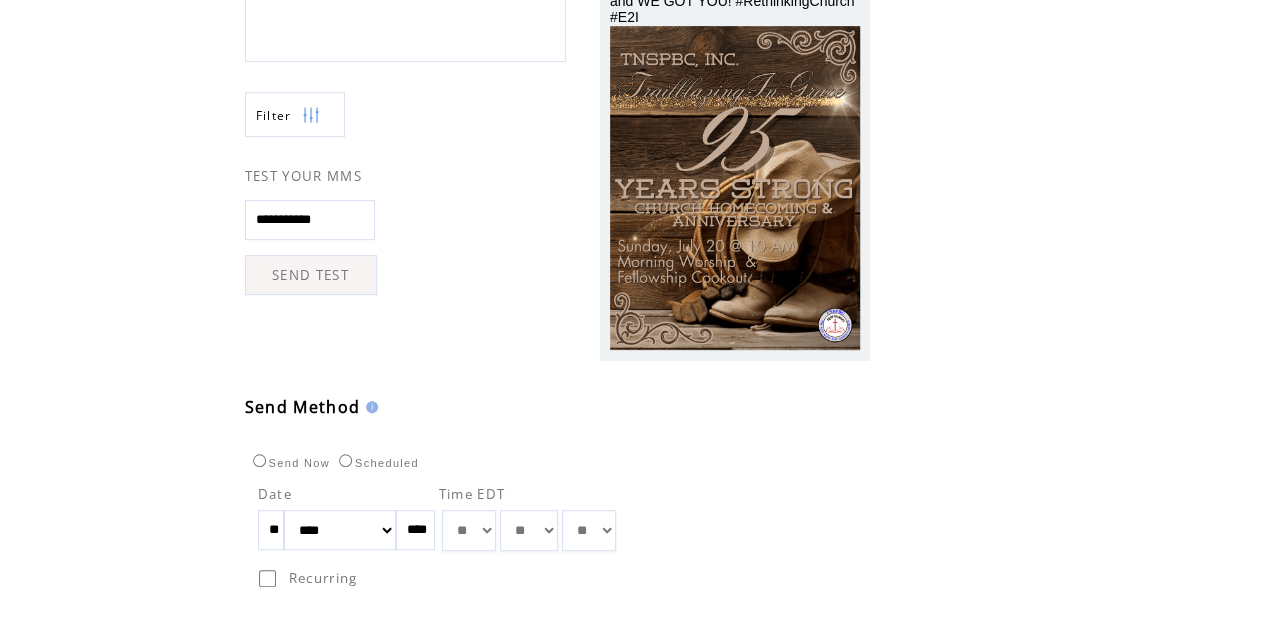 click on "**" at bounding box center (271, 530) 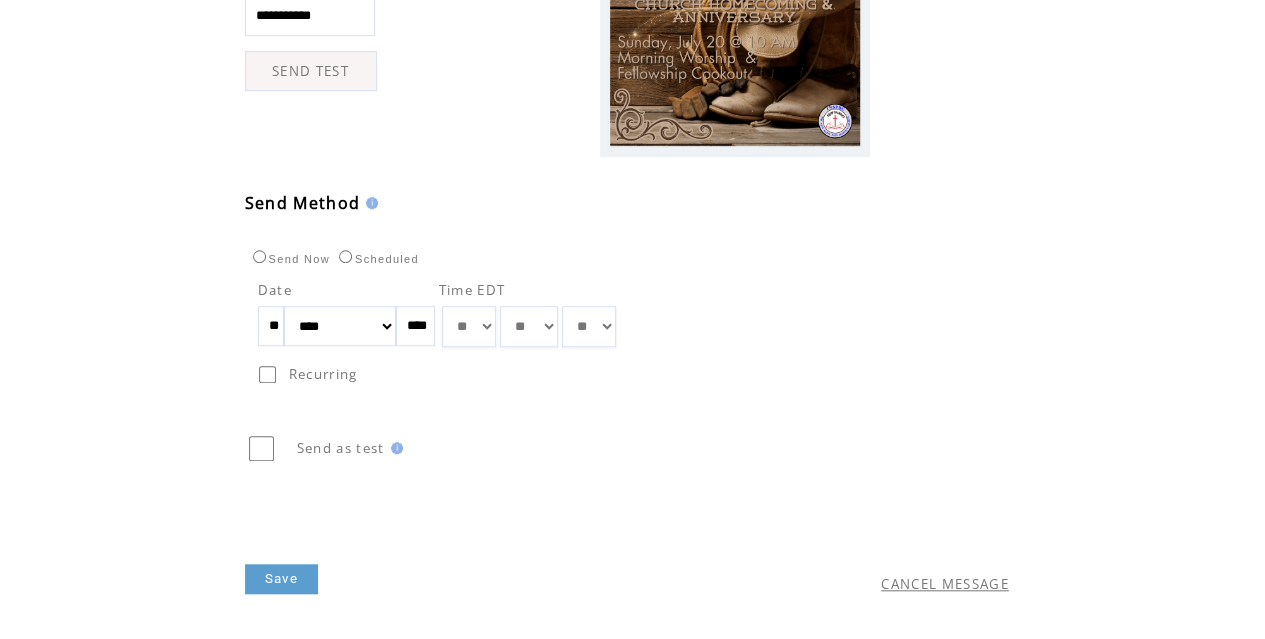 scroll, scrollTop: 618, scrollLeft: 0, axis: vertical 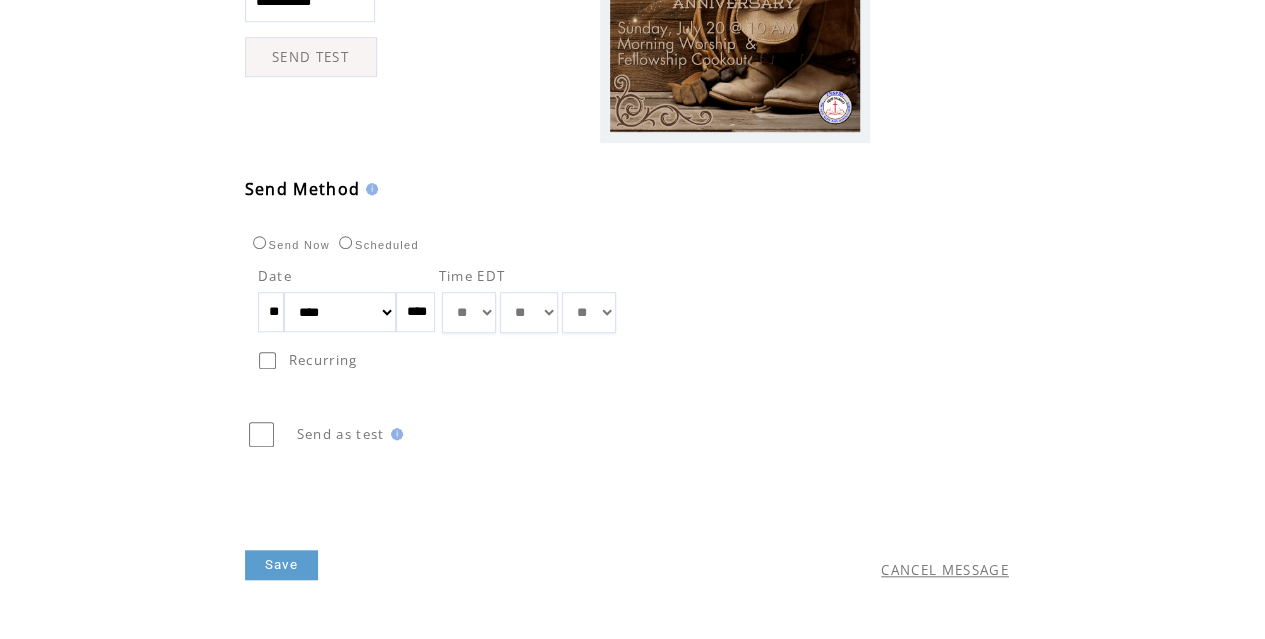 click on "Save" at bounding box center (281, 565) 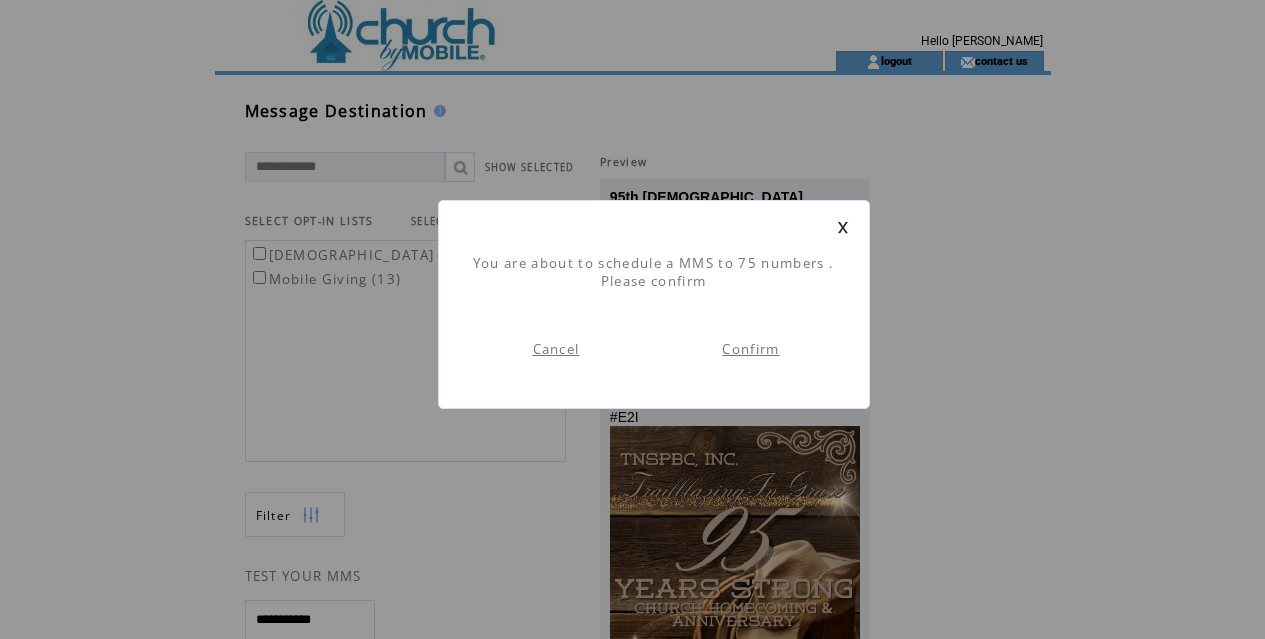 scroll, scrollTop: 1, scrollLeft: 0, axis: vertical 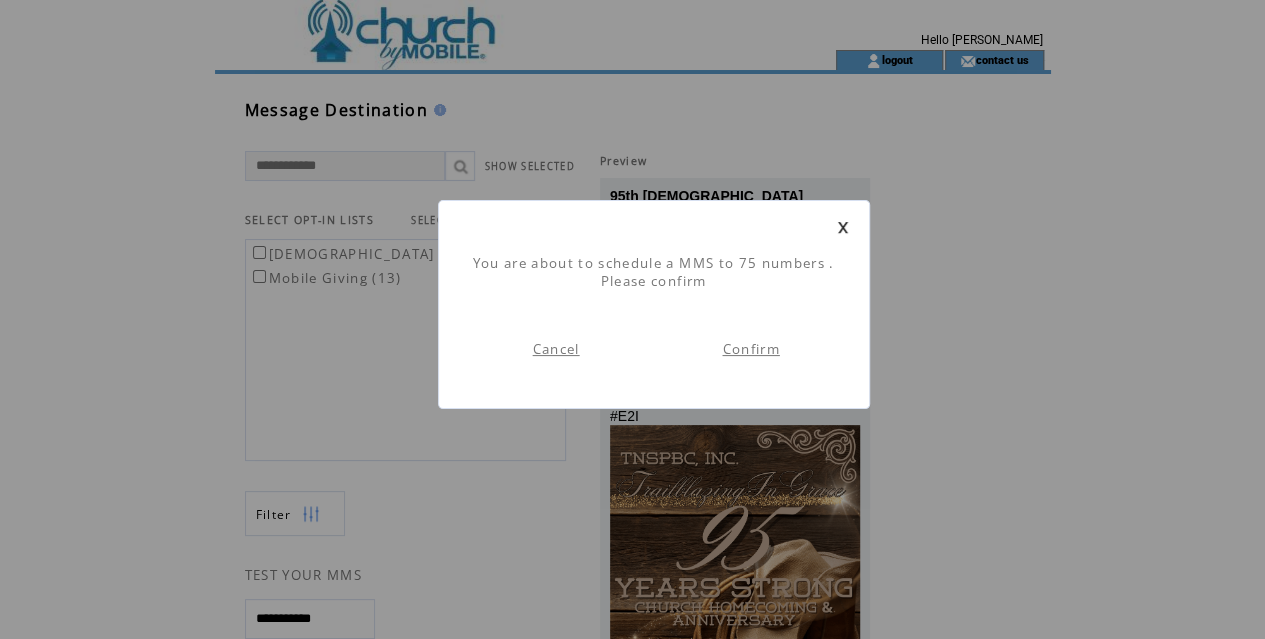 click on "Confirm" at bounding box center (750, 349) 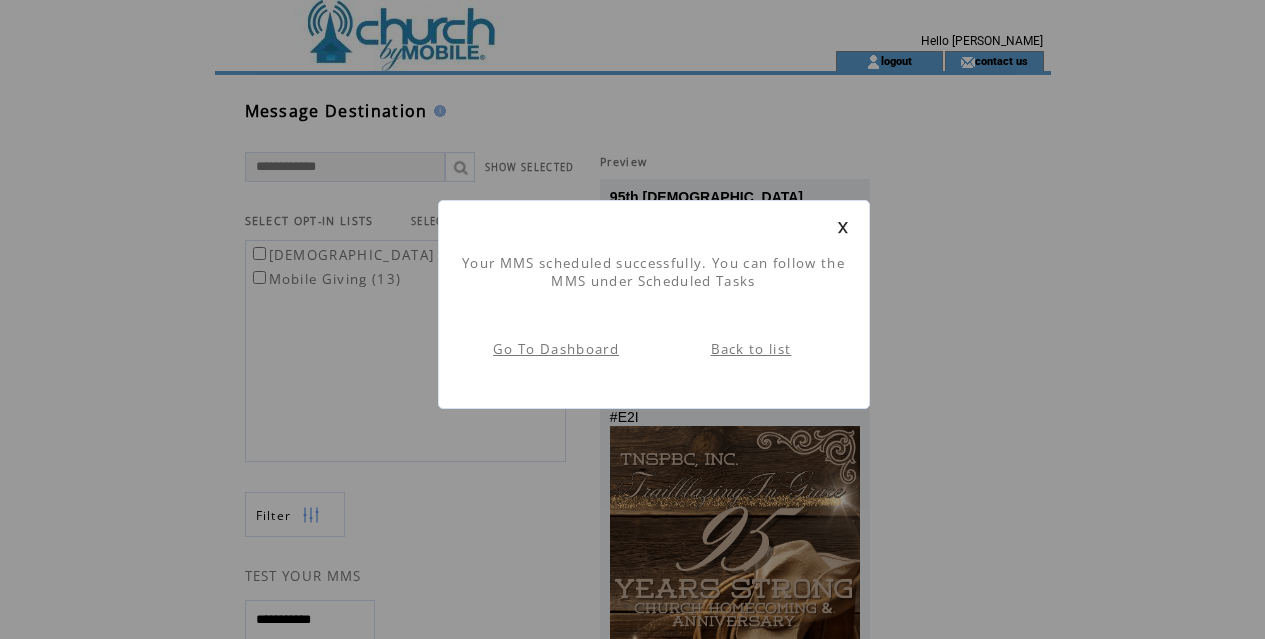 scroll, scrollTop: 1, scrollLeft: 0, axis: vertical 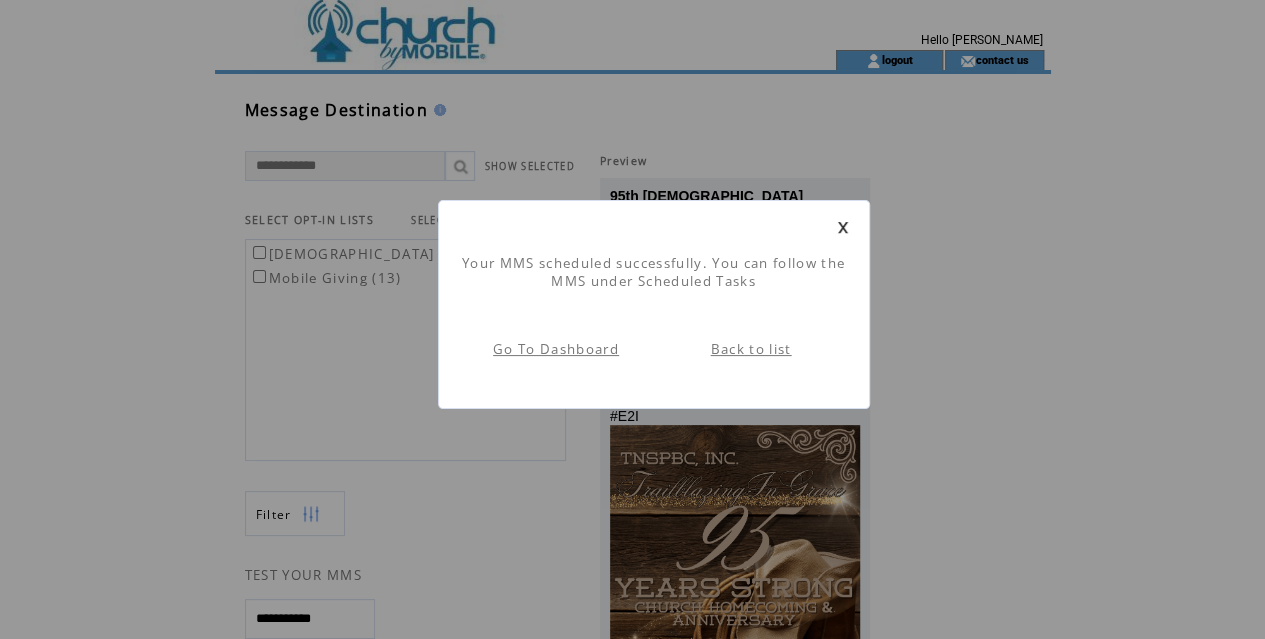 click on "Back to list" at bounding box center [751, 349] 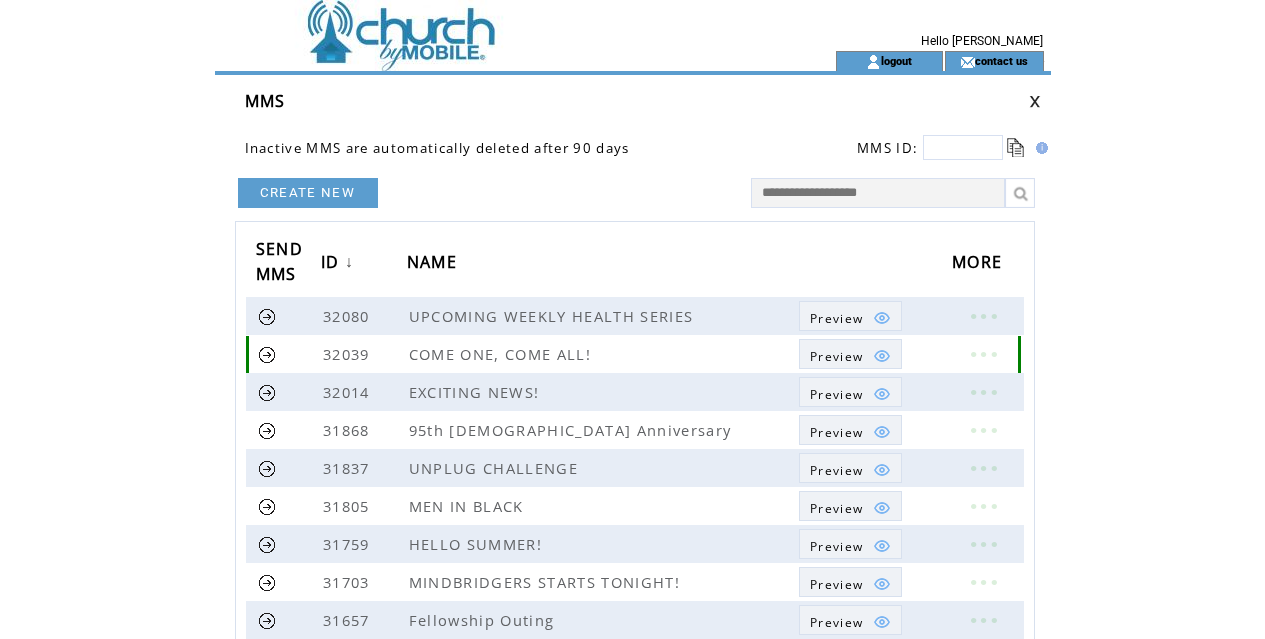 scroll, scrollTop: 0, scrollLeft: 0, axis: both 